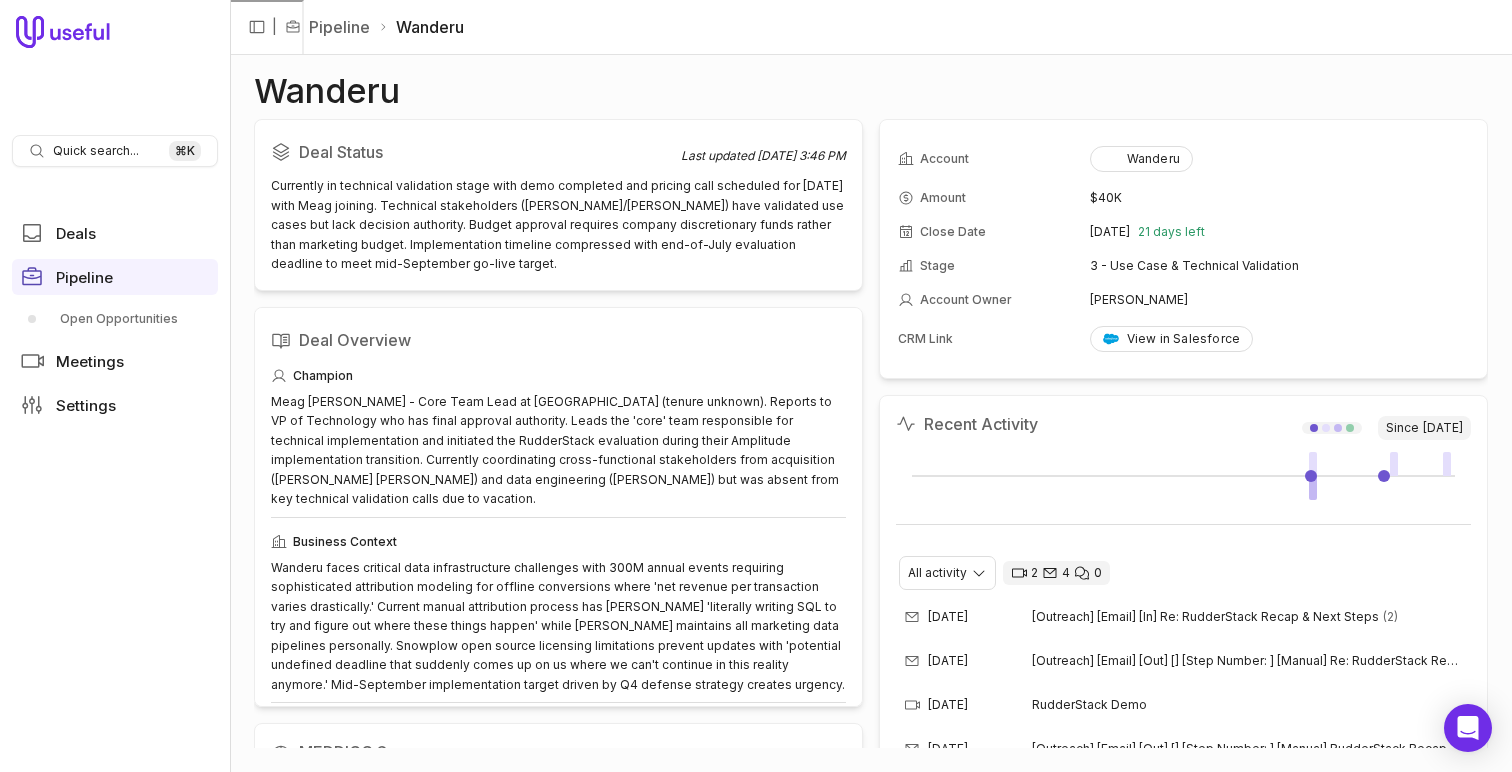 scroll, scrollTop: 0, scrollLeft: 0, axis: both 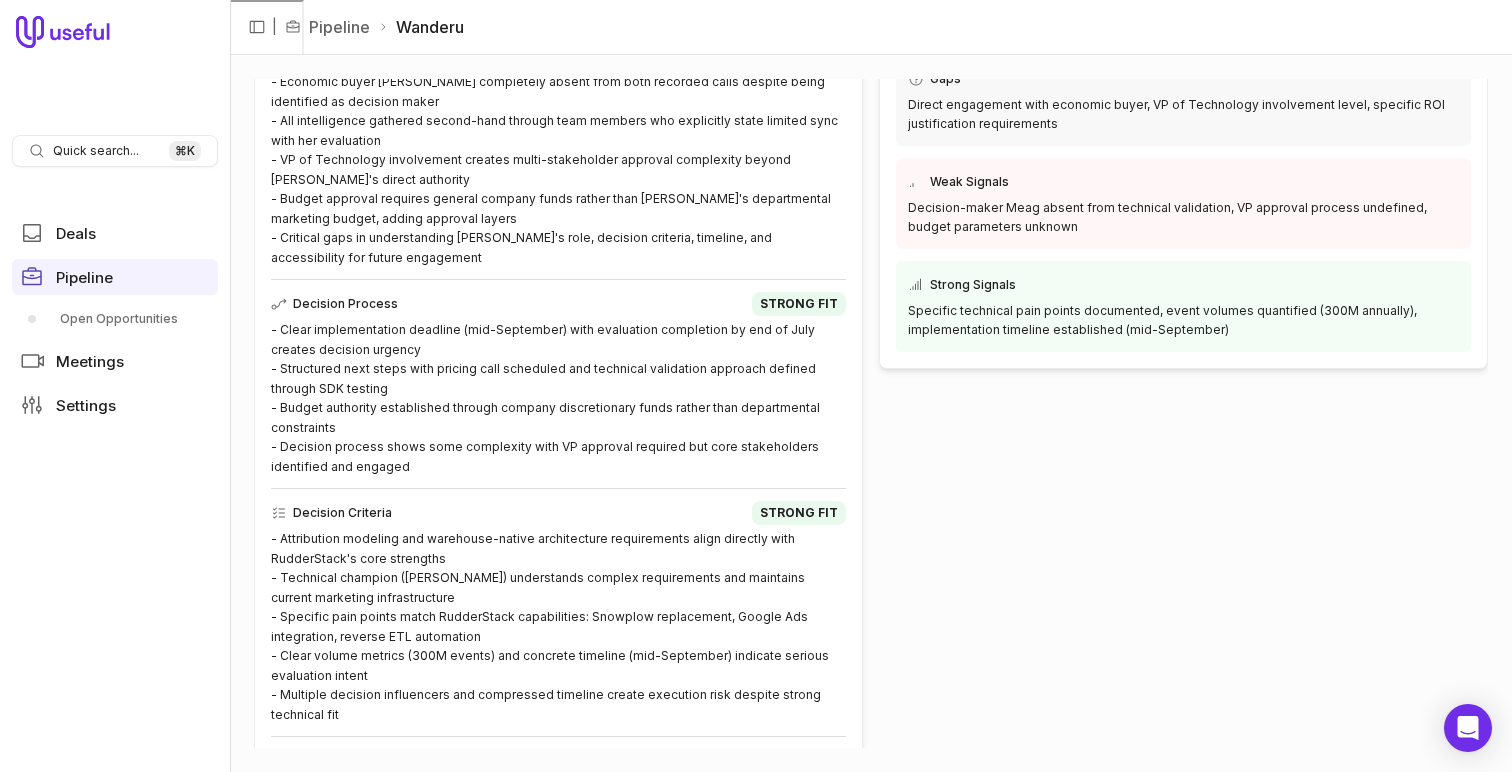 click on "Quick search... ⌘ K Deals Pipeline Open Opportunities Meetings Settings" at bounding box center [115, 386] 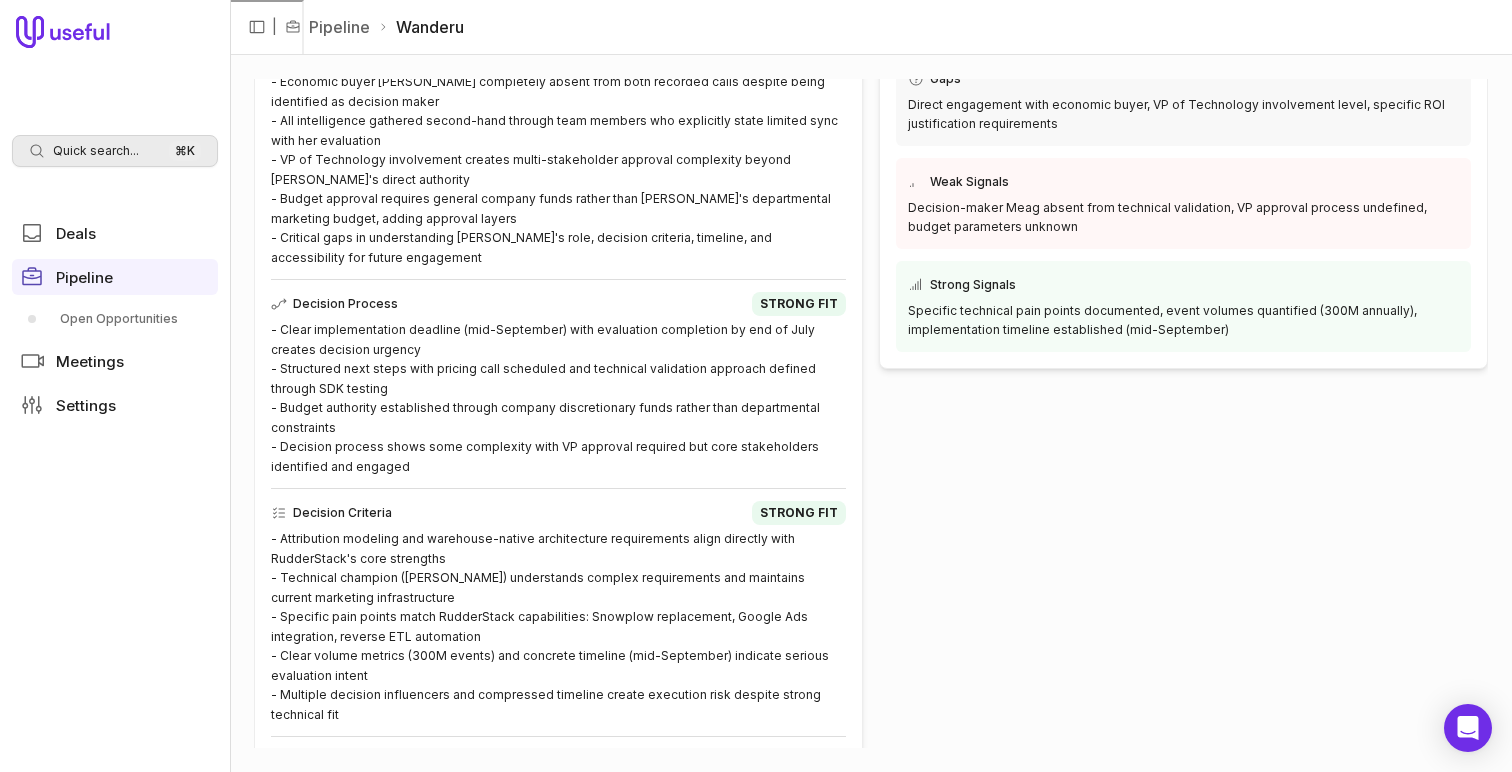 click on "Quick search..." at bounding box center [96, 151] 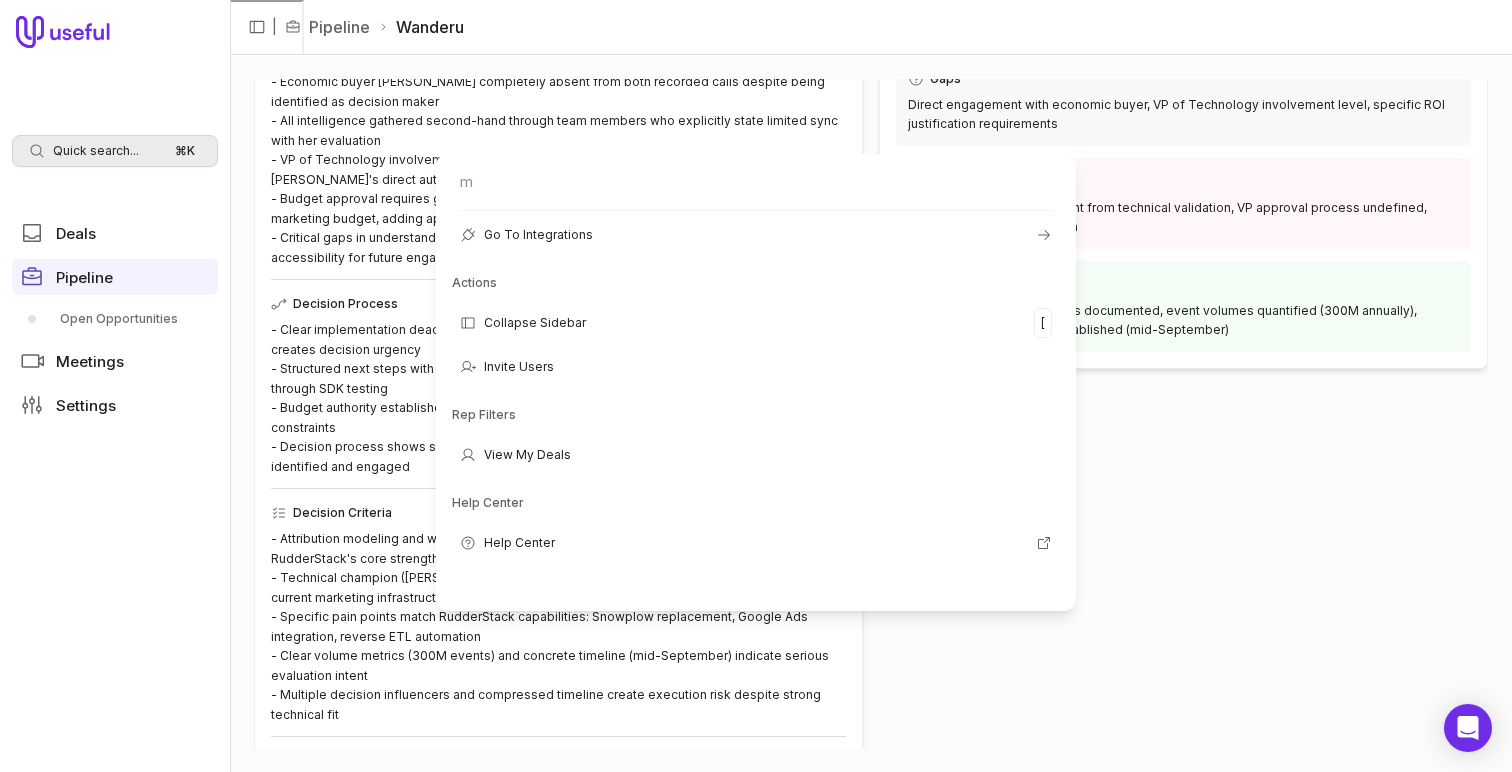 scroll, scrollTop: 0, scrollLeft: 0, axis: both 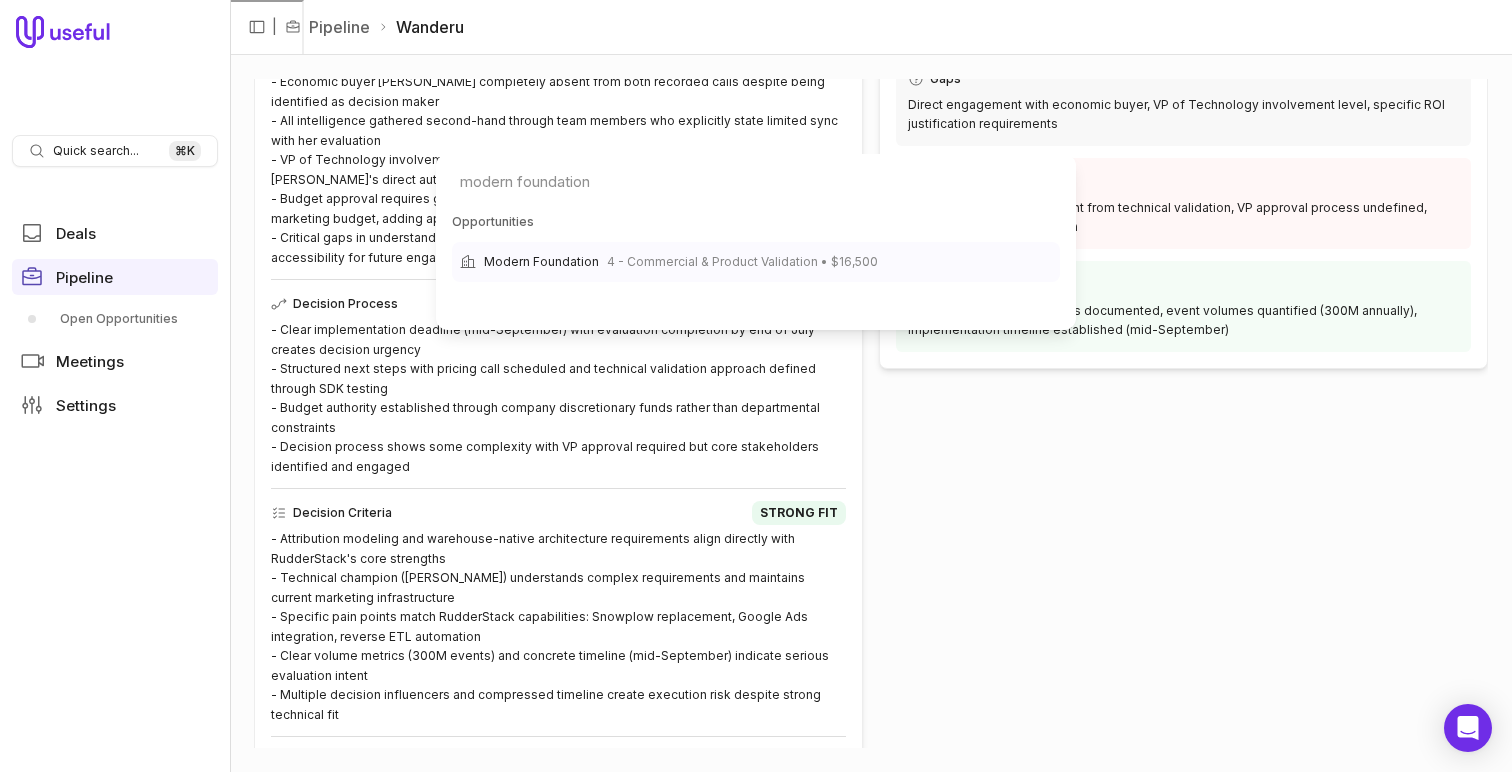 type on "modern foundation" 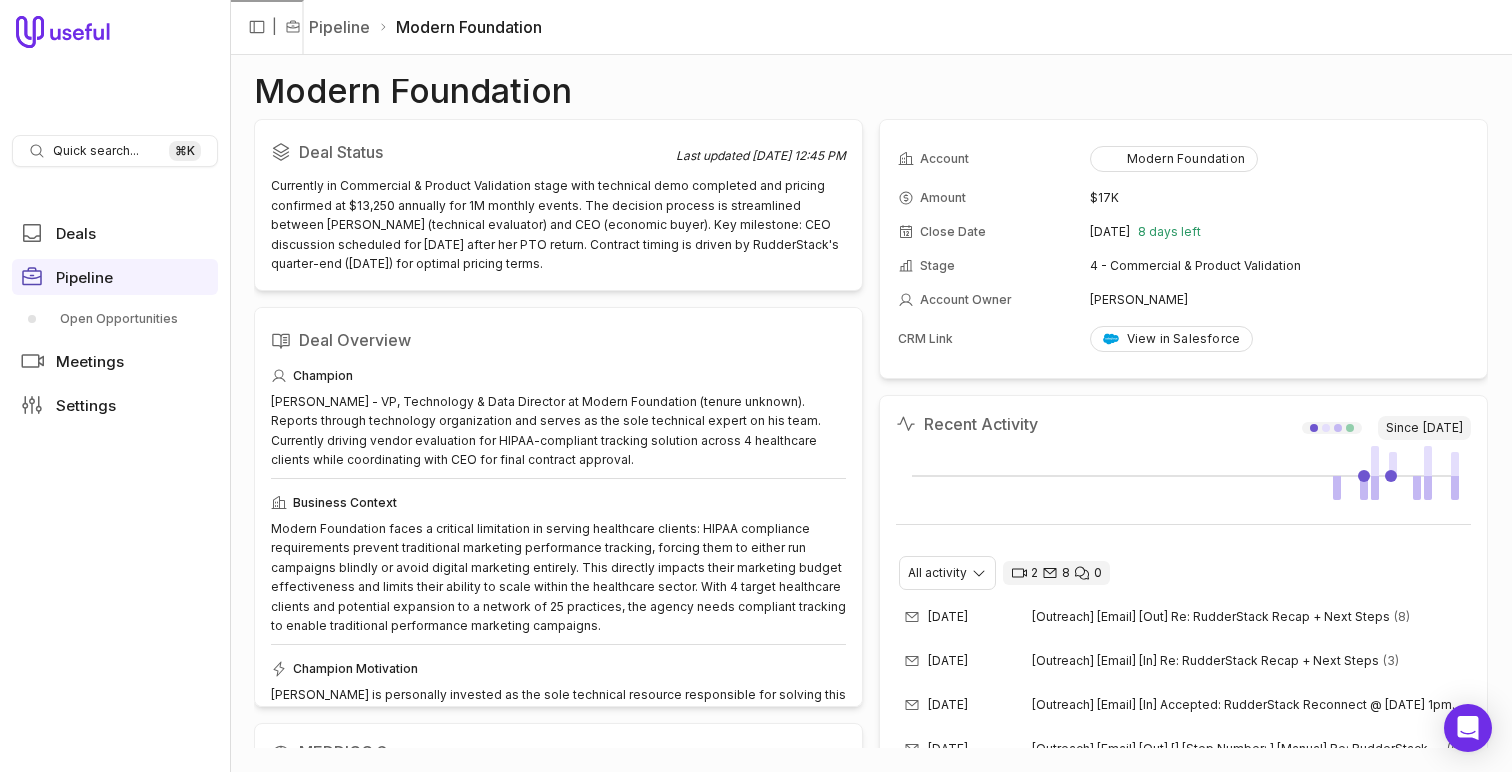 scroll, scrollTop: 552, scrollLeft: 0, axis: vertical 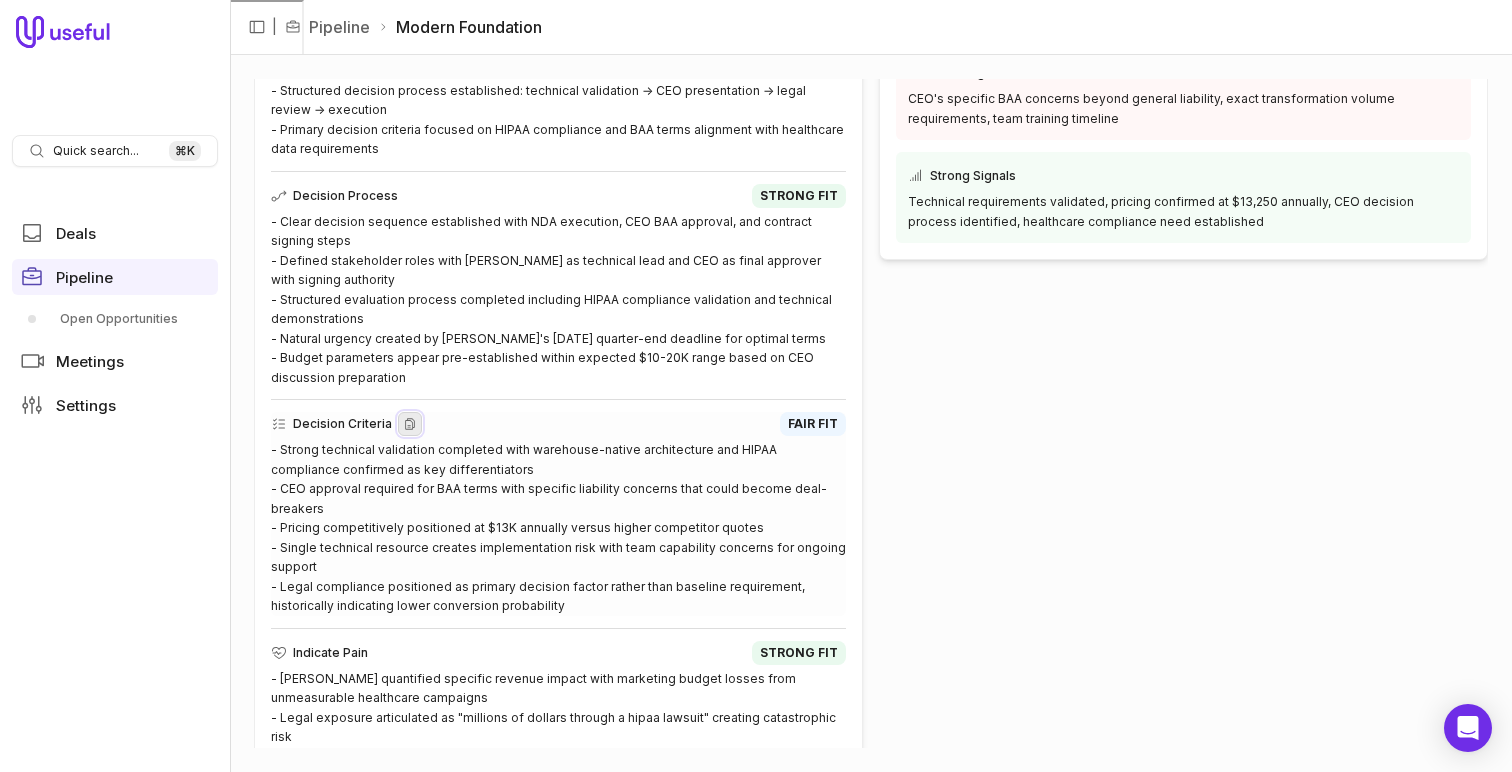 click 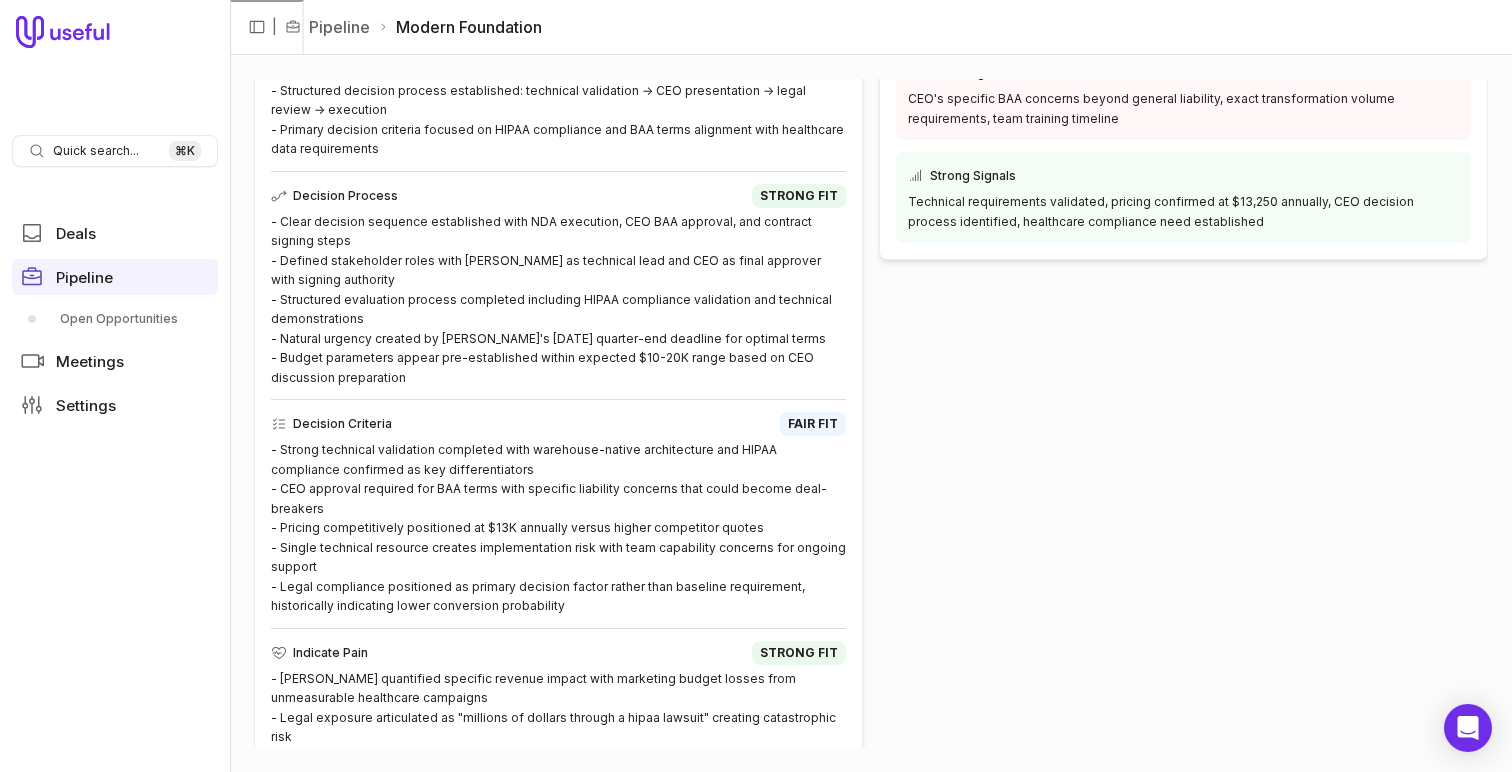 click 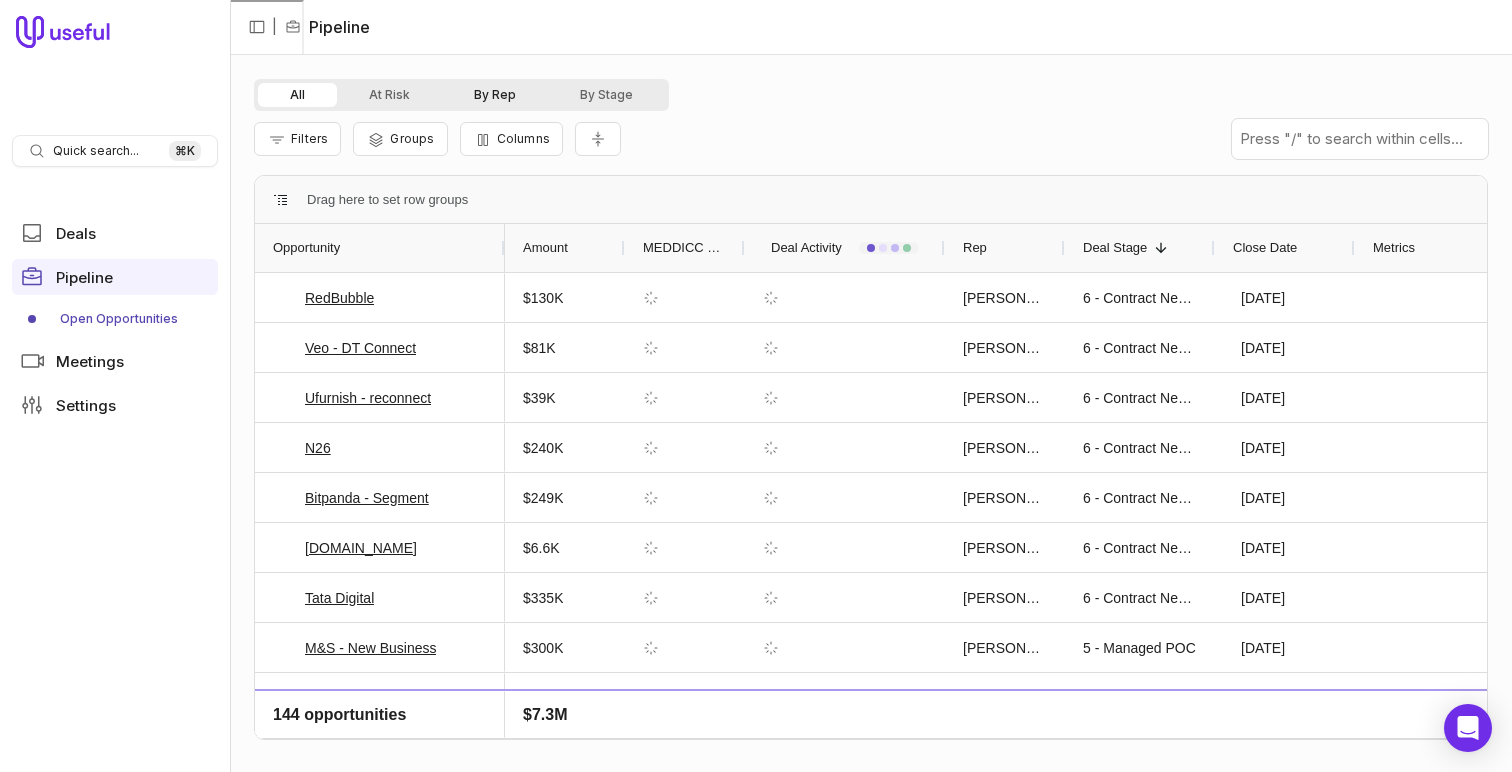 click on "By Rep" at bounding box center (495, 95) 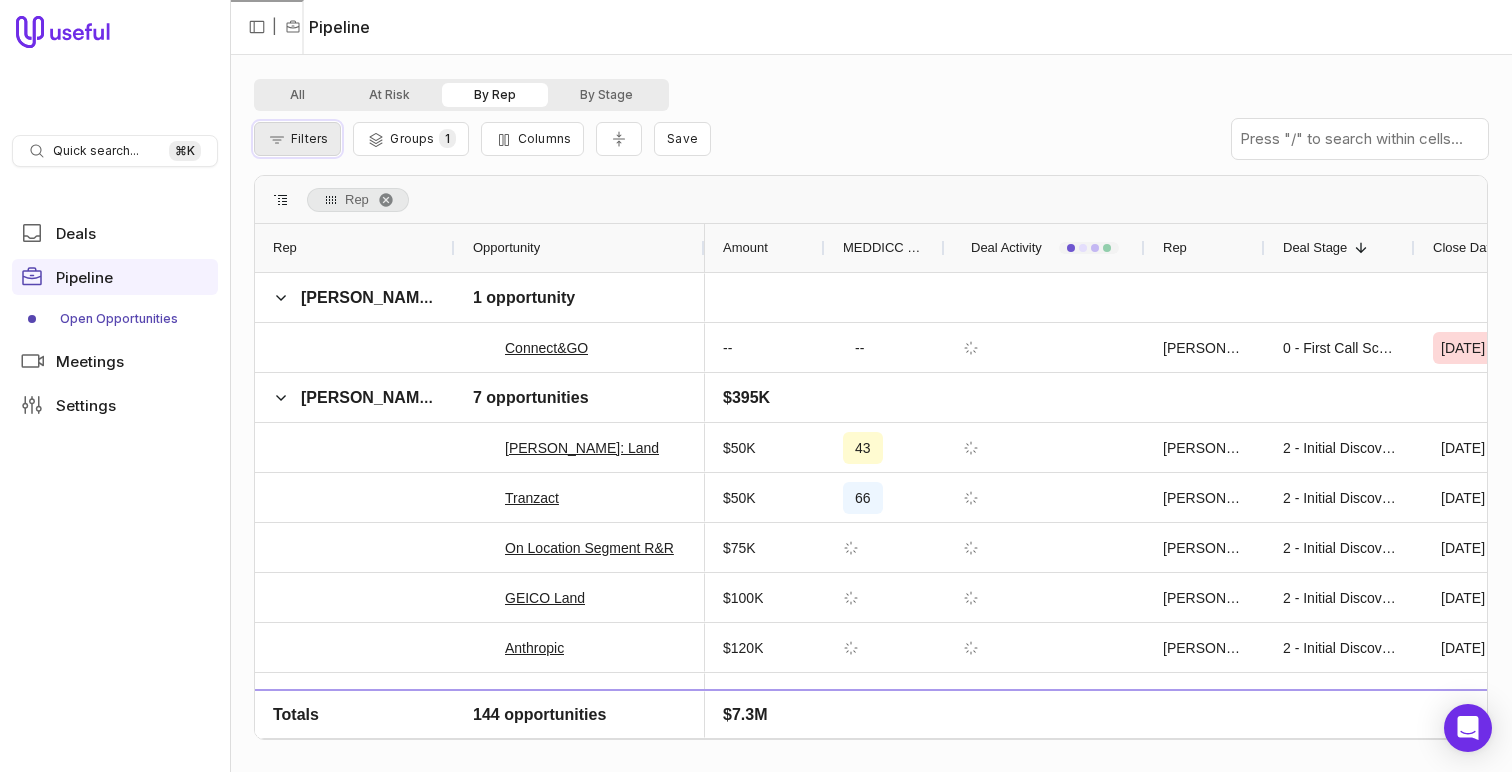 click on "Filters" at bounding box center (297, 139) 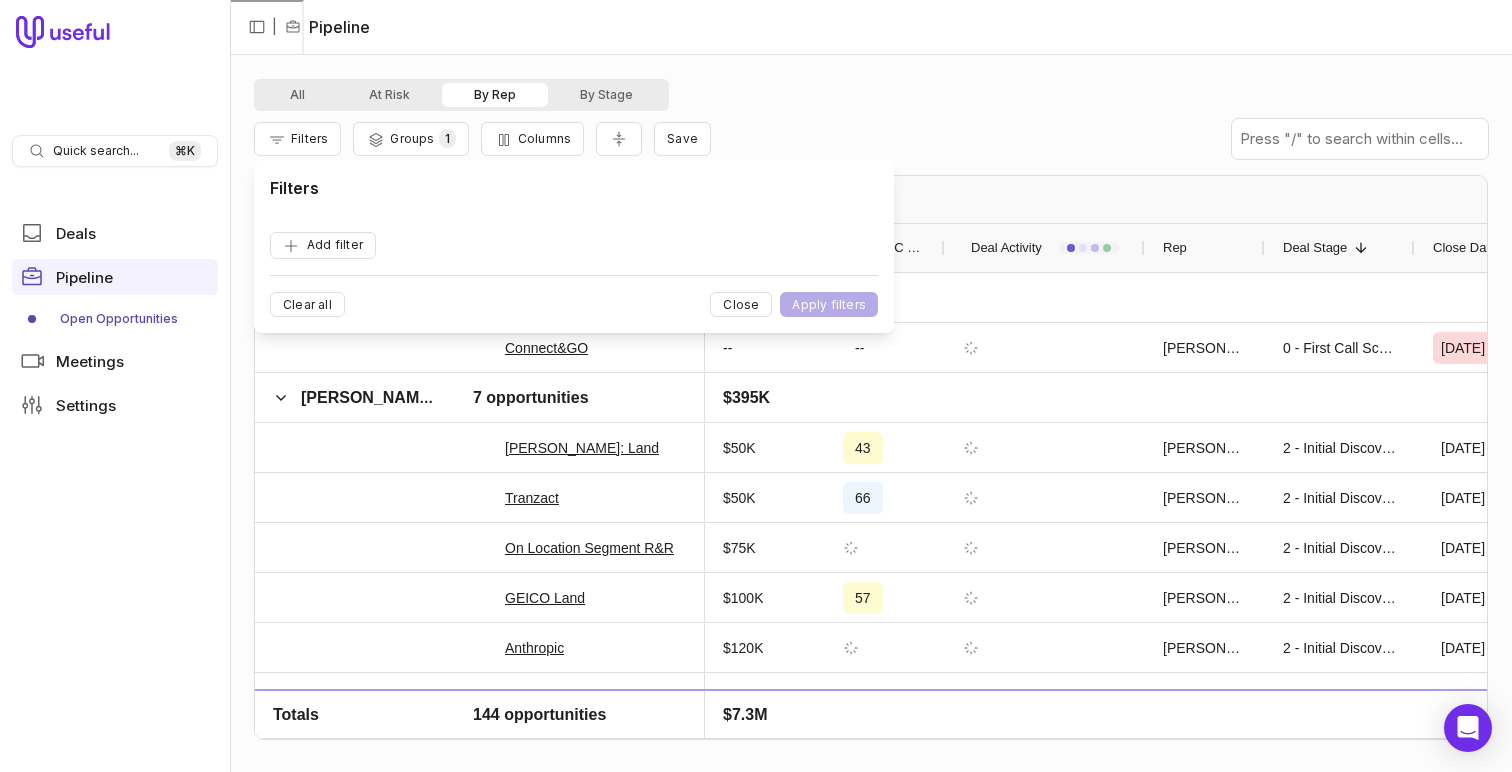 click on "Add filter" at bounding box center (574, 237) 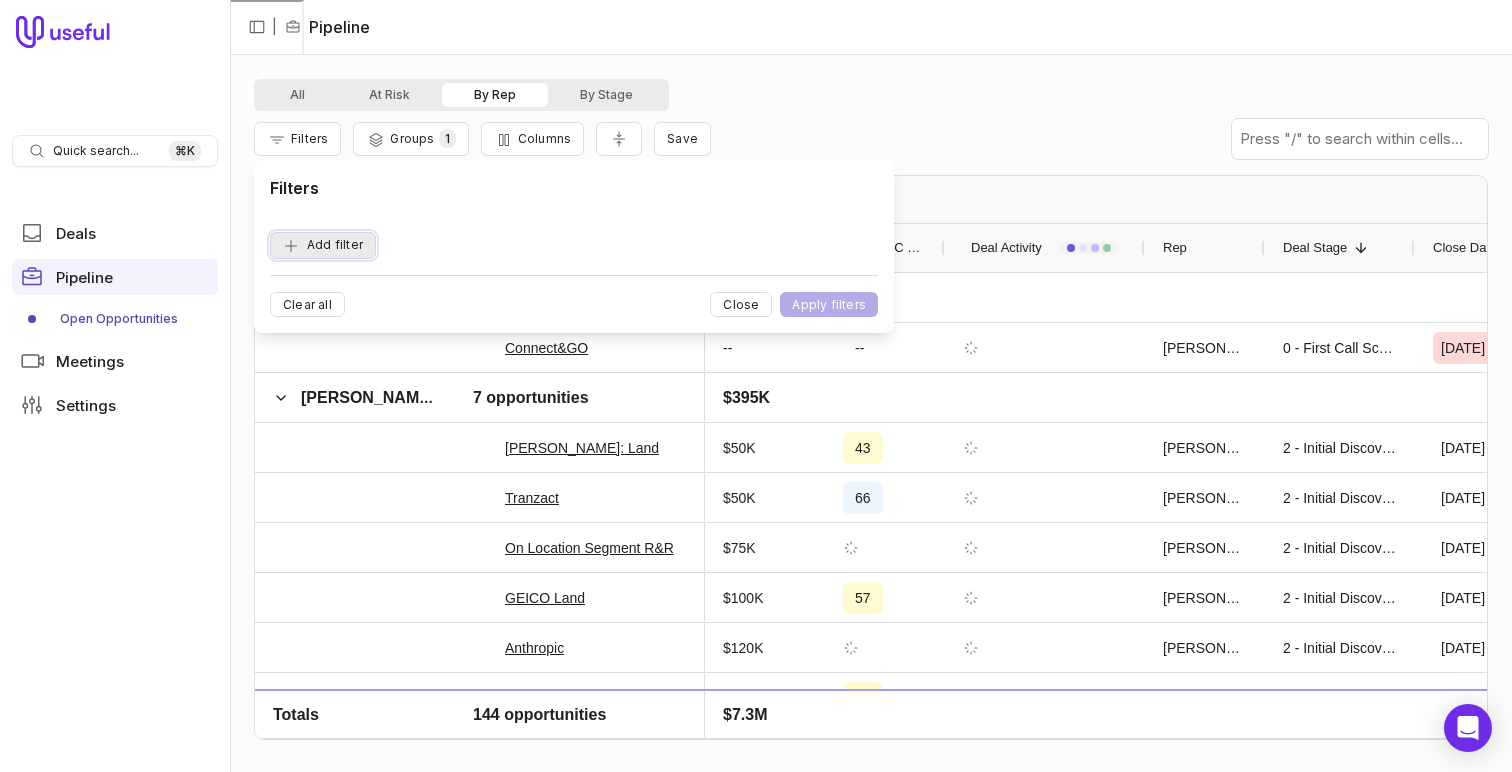 click on "Add filter" at bounding box center [323, 245] 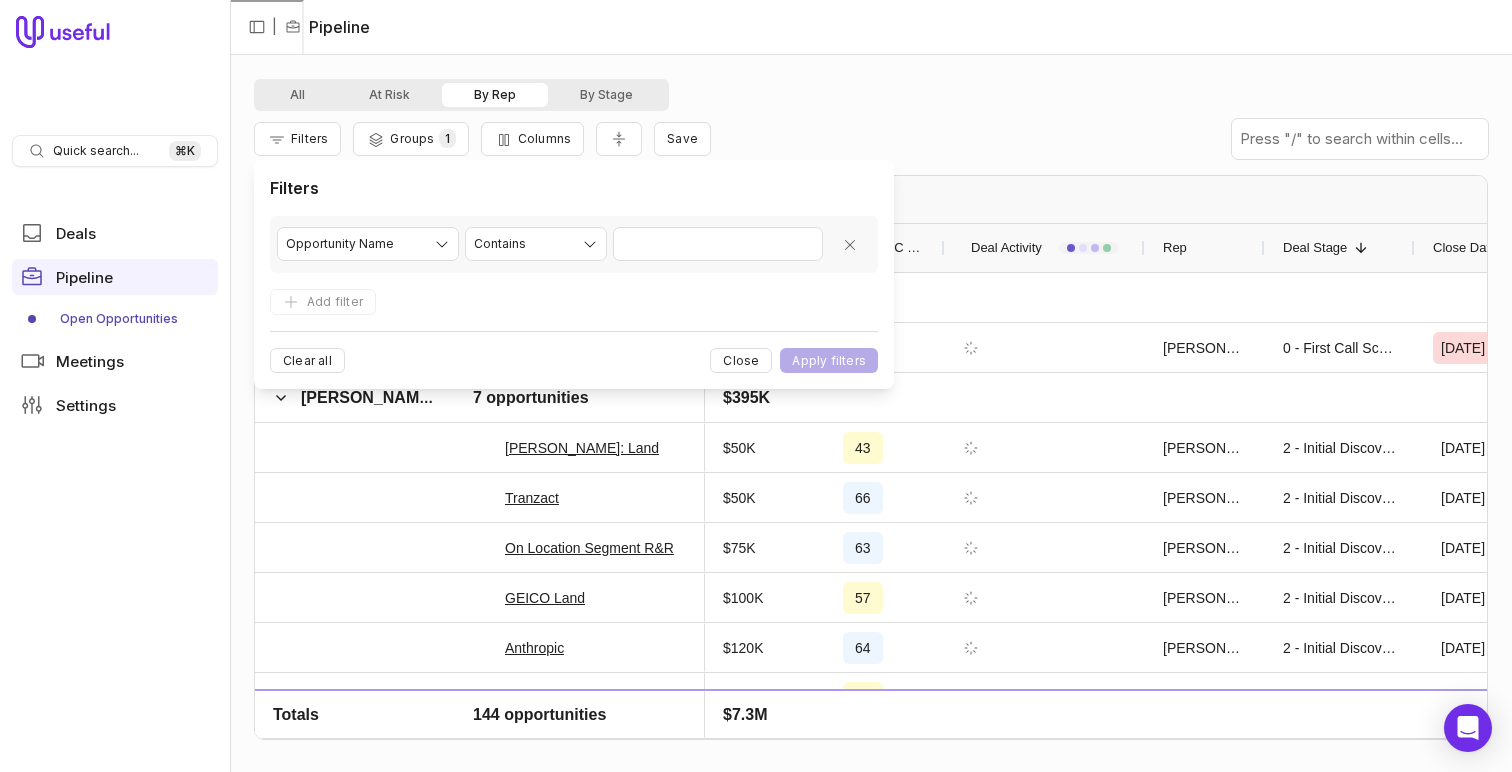 click on "Quick search... ⌘ K Deals Pipeline Open Opportunities Meetings Settings | Pipeline All At Risk By Rep By Stage Filters Groups 1 Columns Save
Rep
Drag here to set column labels
Opportunity
Rep
Amount
1" at bounding box center (756, 386) 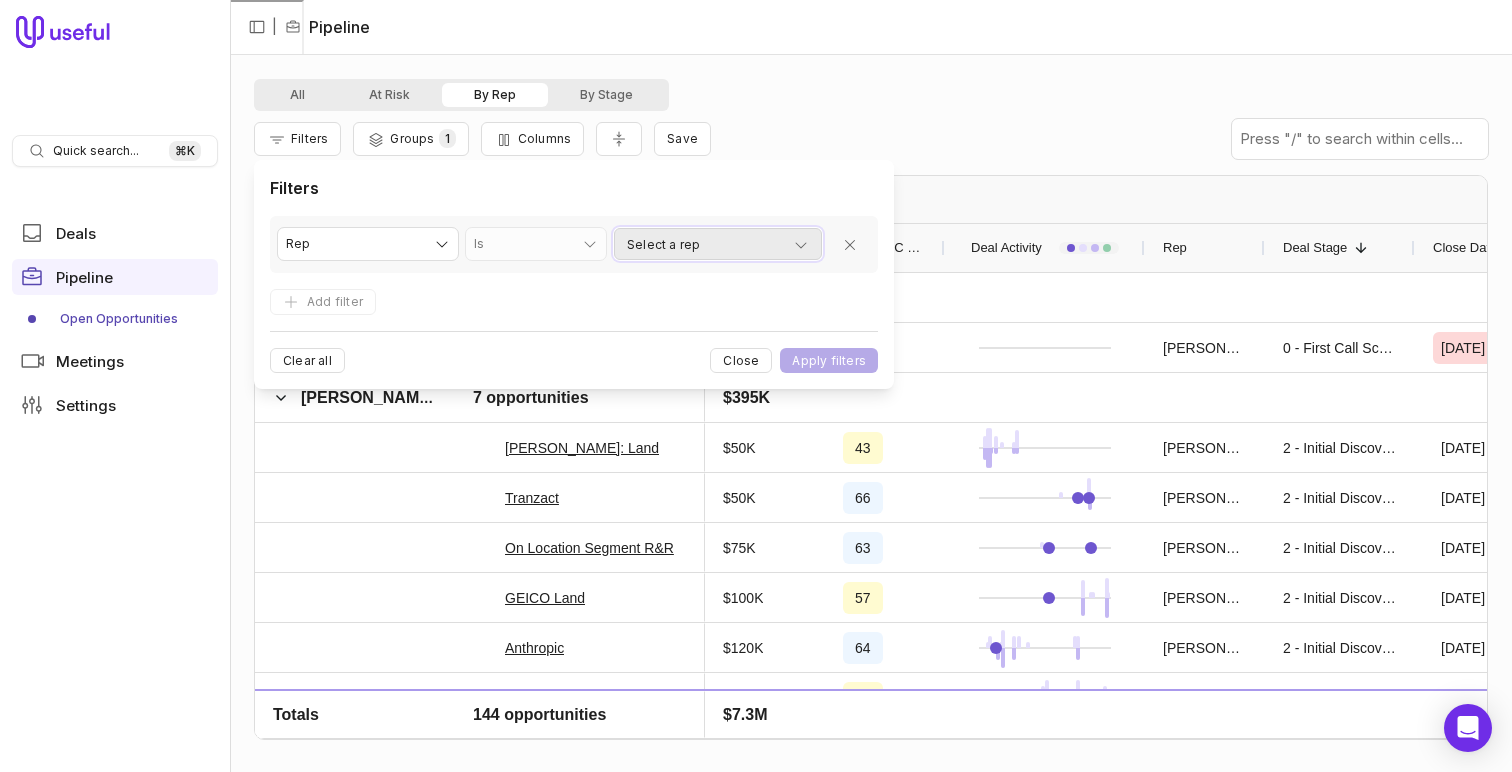 click on "Select a rep" at bounding box center (663, 245) 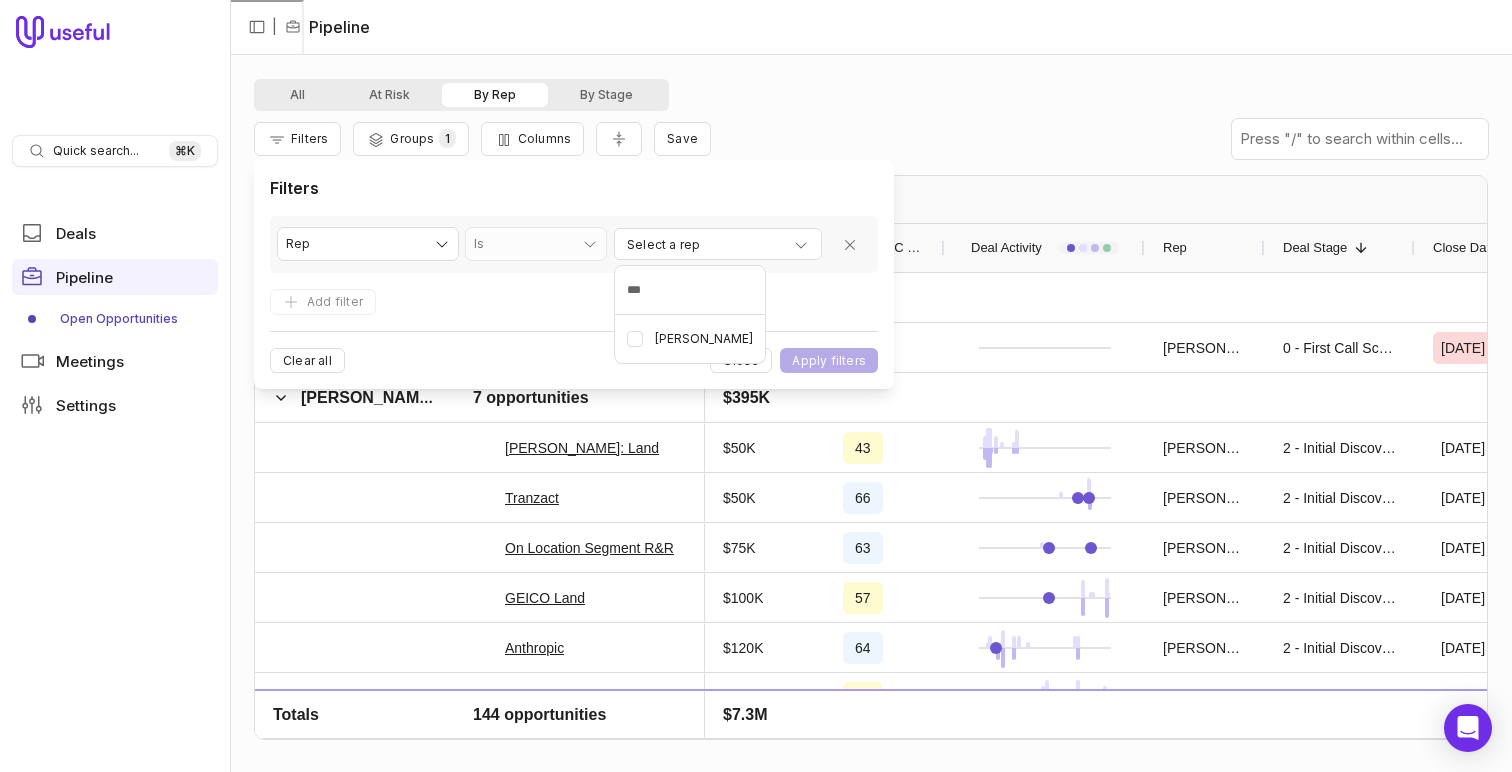 type on "****" 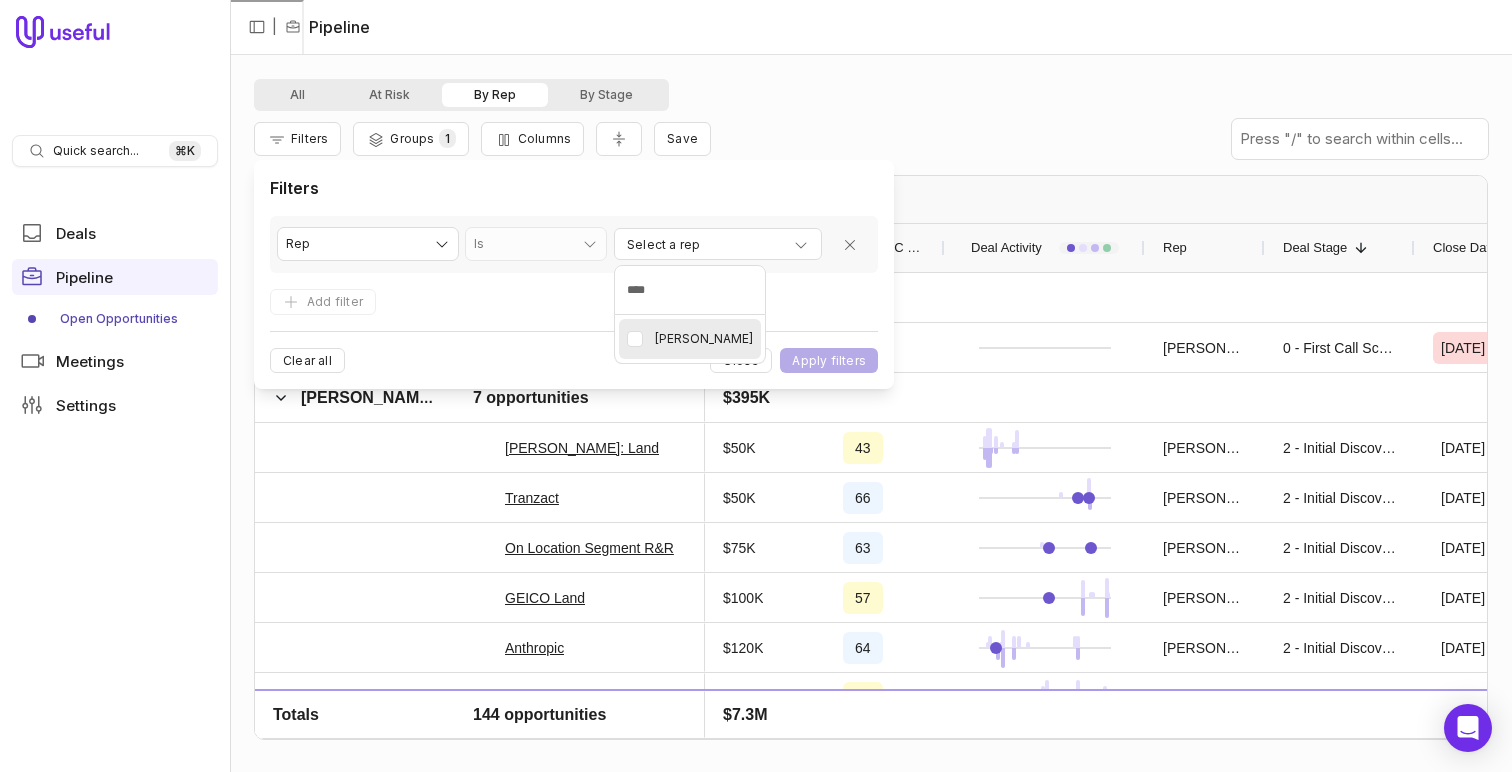 click on "[PERSON_NAME]" at bounding box center (704, 339) 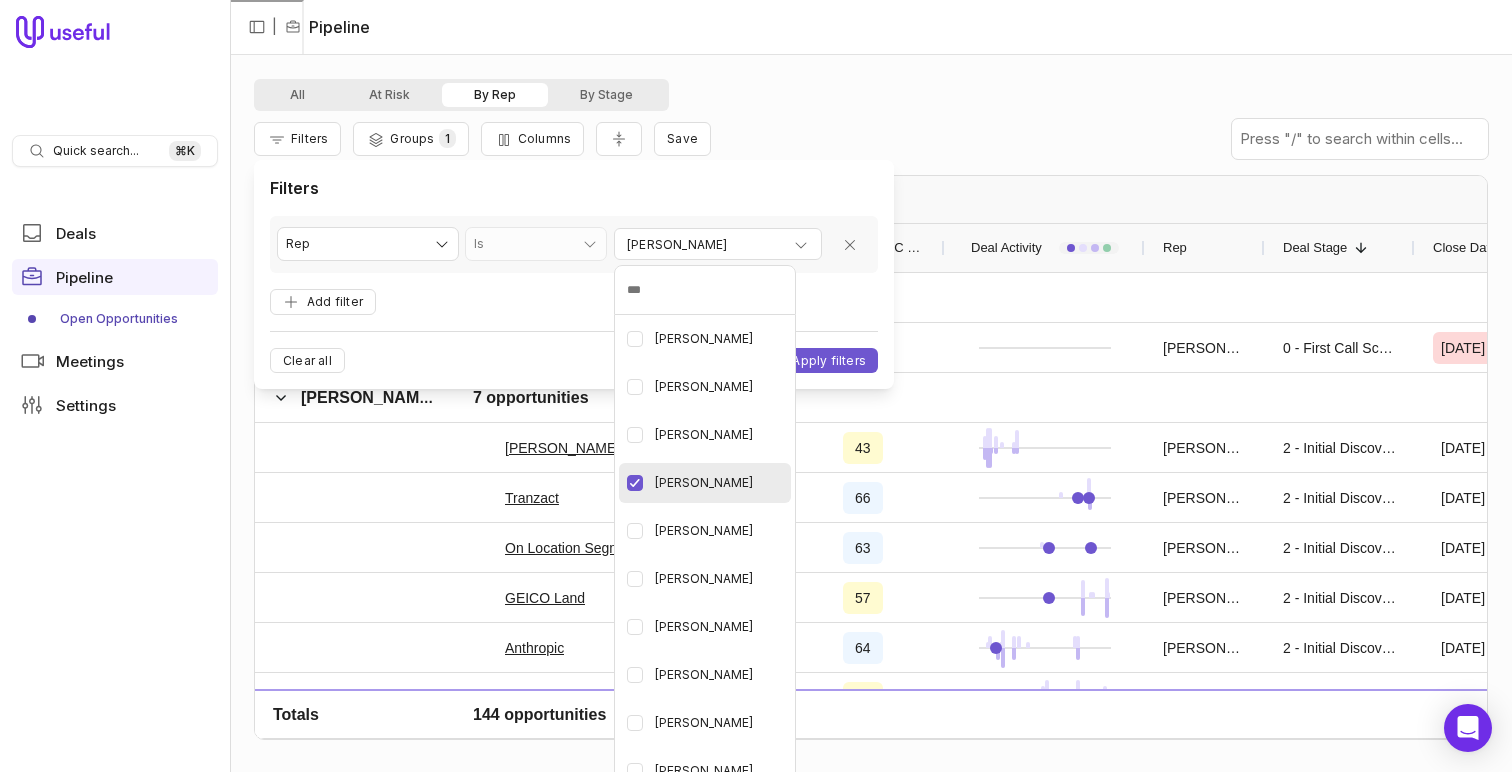 click on "Quick search... ⌘ K Deals Pipeline Open Opportunities Meetings Settings | Pipeline All At Risk By Rep By Stage Filters Groups 1 Columns Save
Rep
Drag here to set column labels
Opportunity
Rep
Amount
1" at bounding box center (756, 386) 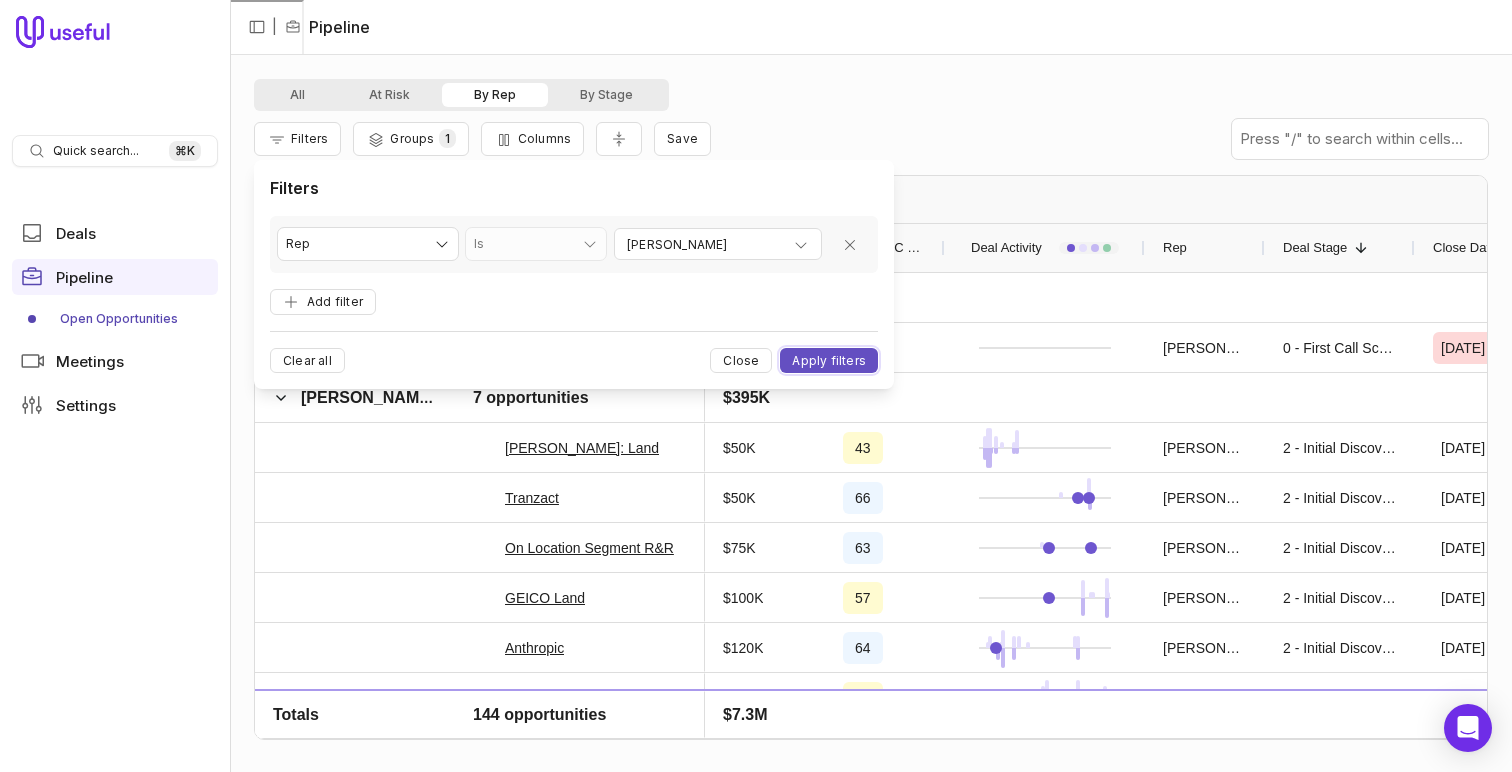 click on "Apply filters" at bounding box center (829, 360) 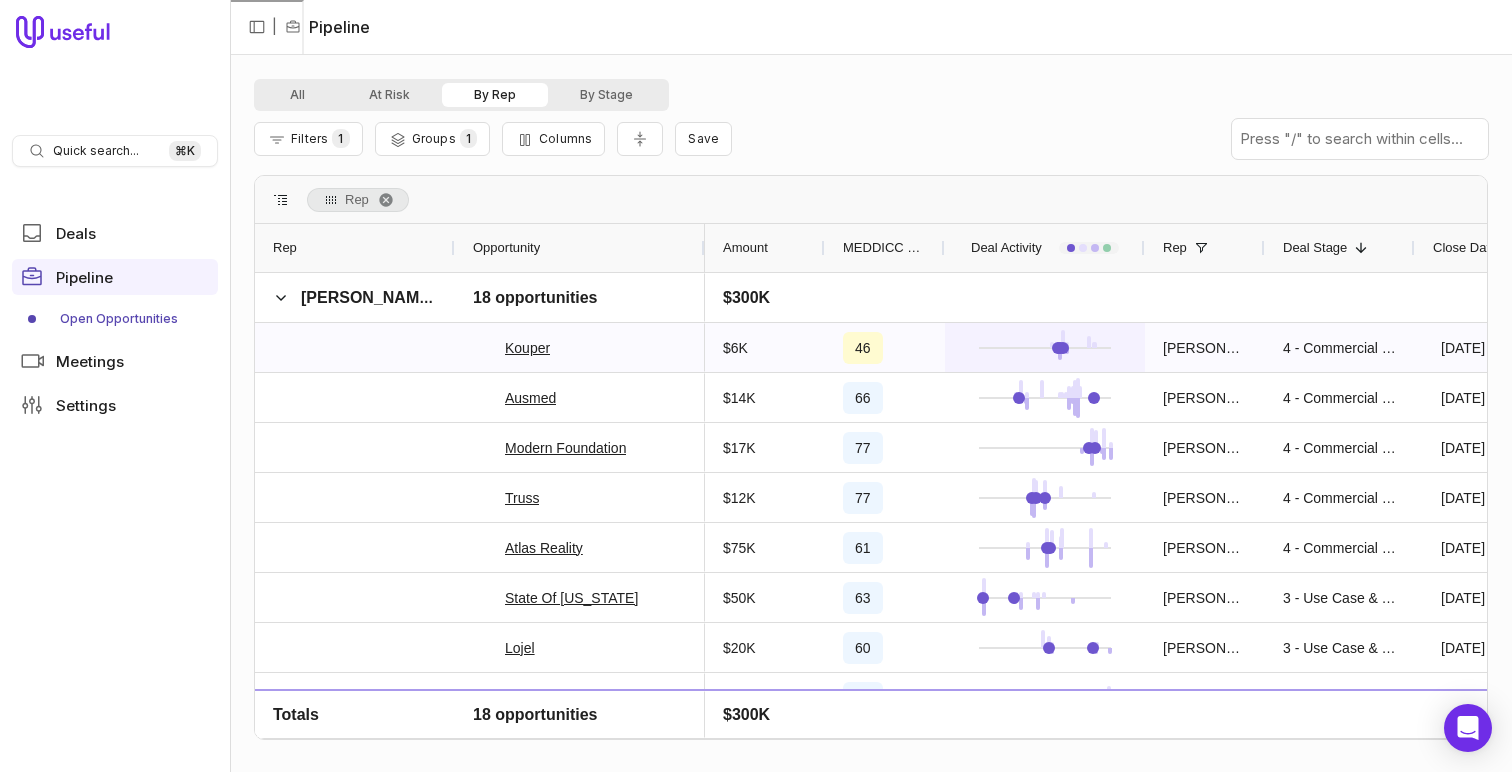 scroll, scrollTop: 42, scrollLeft: 0, axis: vertical 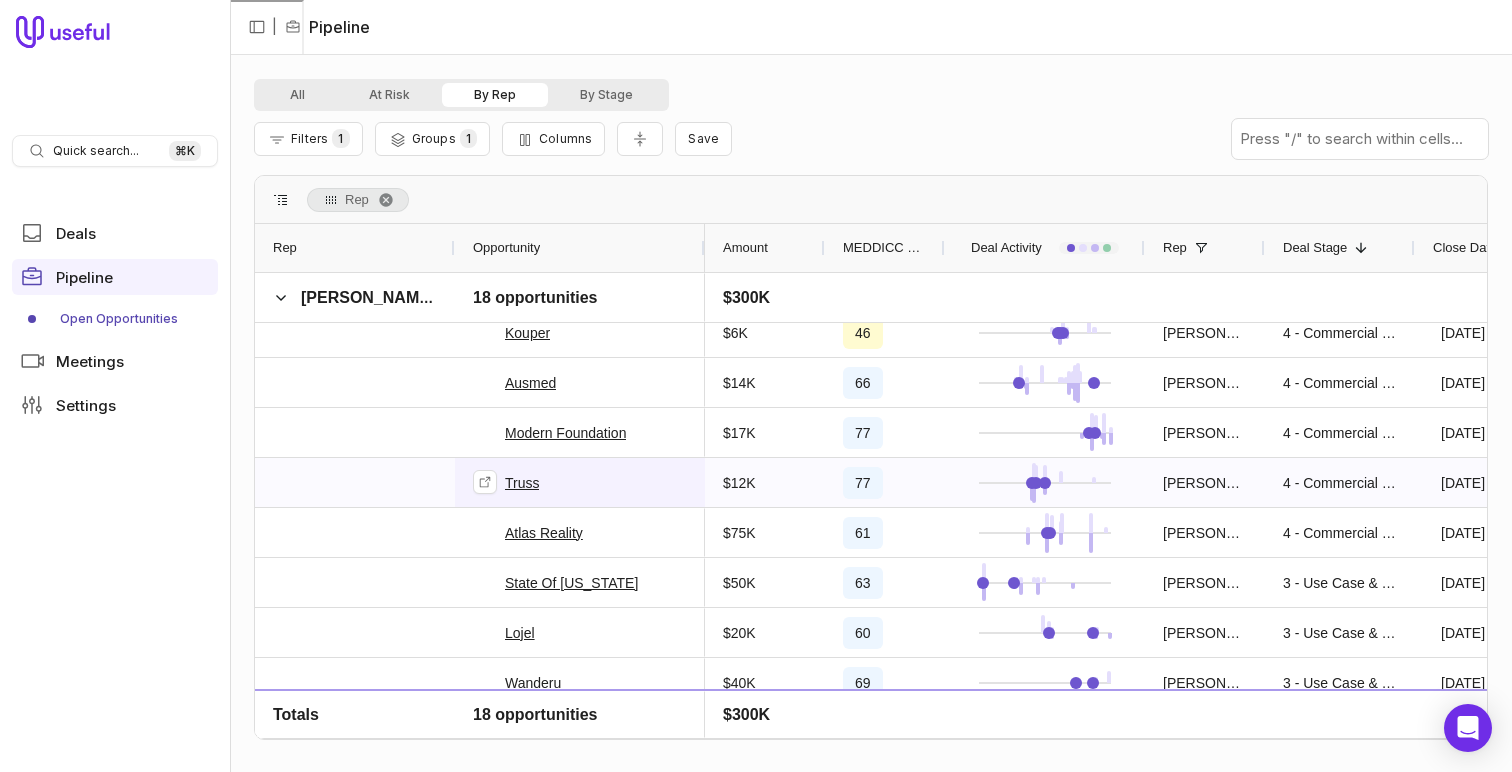 click on "Truss" at bounding box center [522, 483] 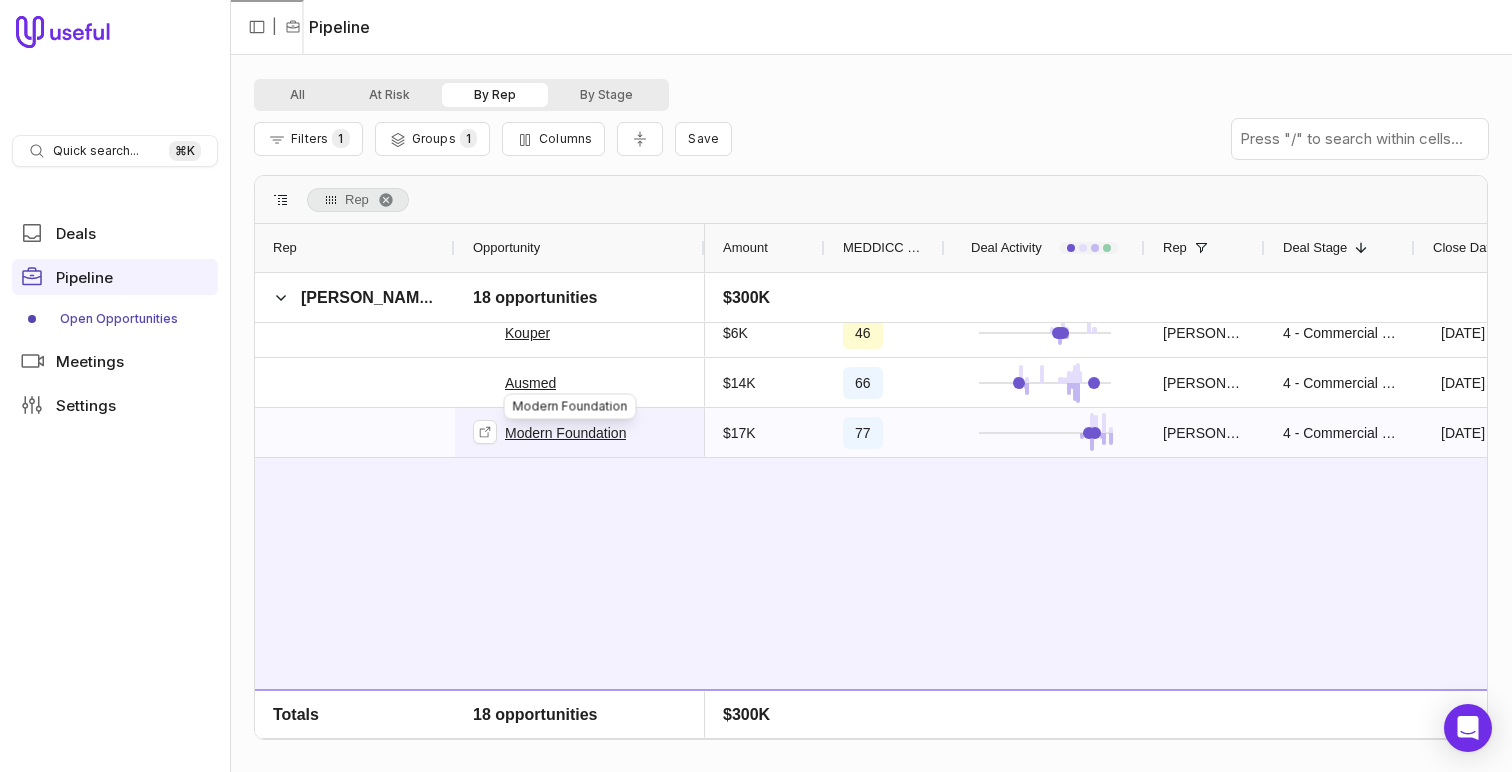 scroll, scrollTop: 0, scrollLeft: 0, axis: both 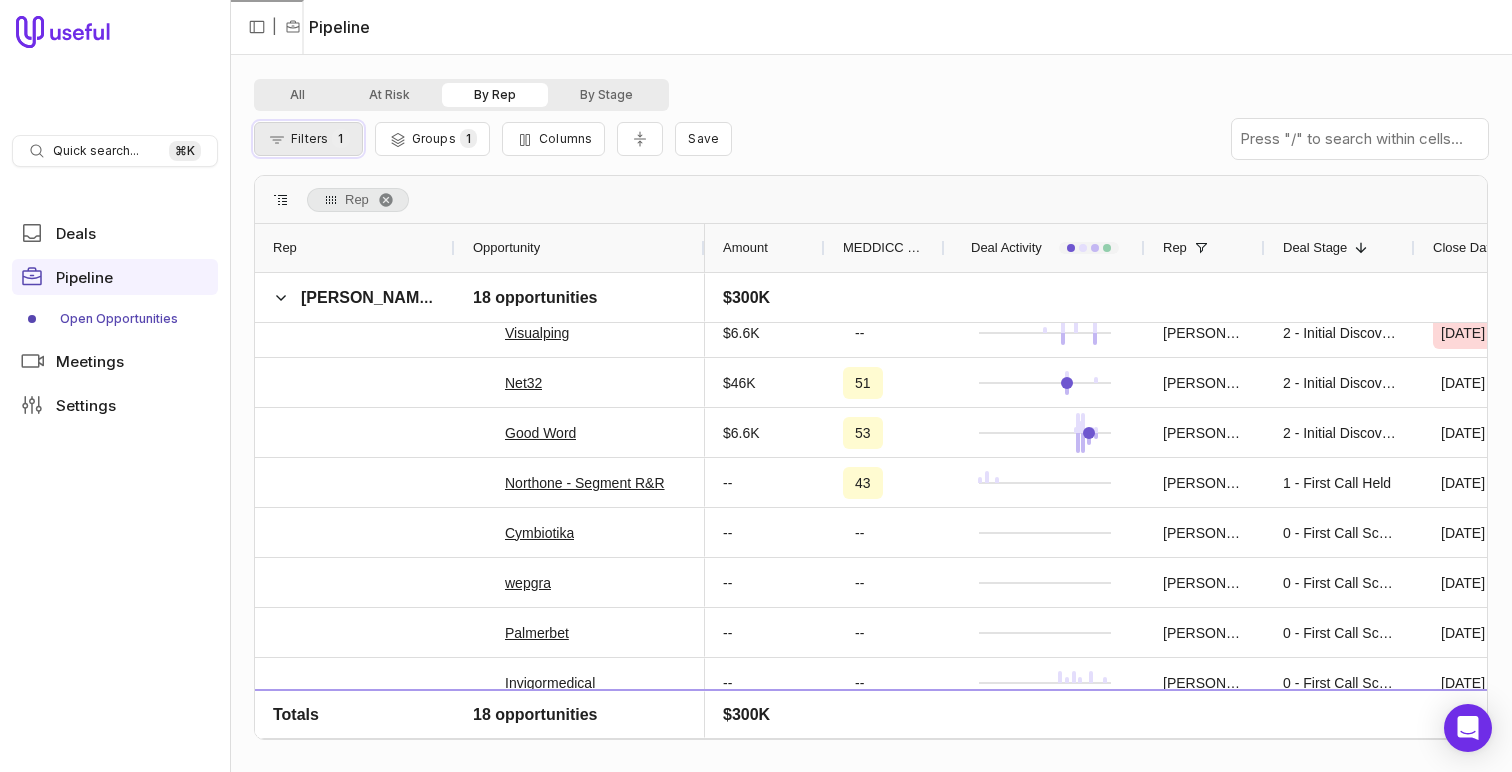 click on "Filters" at bounding box center (309, 138) 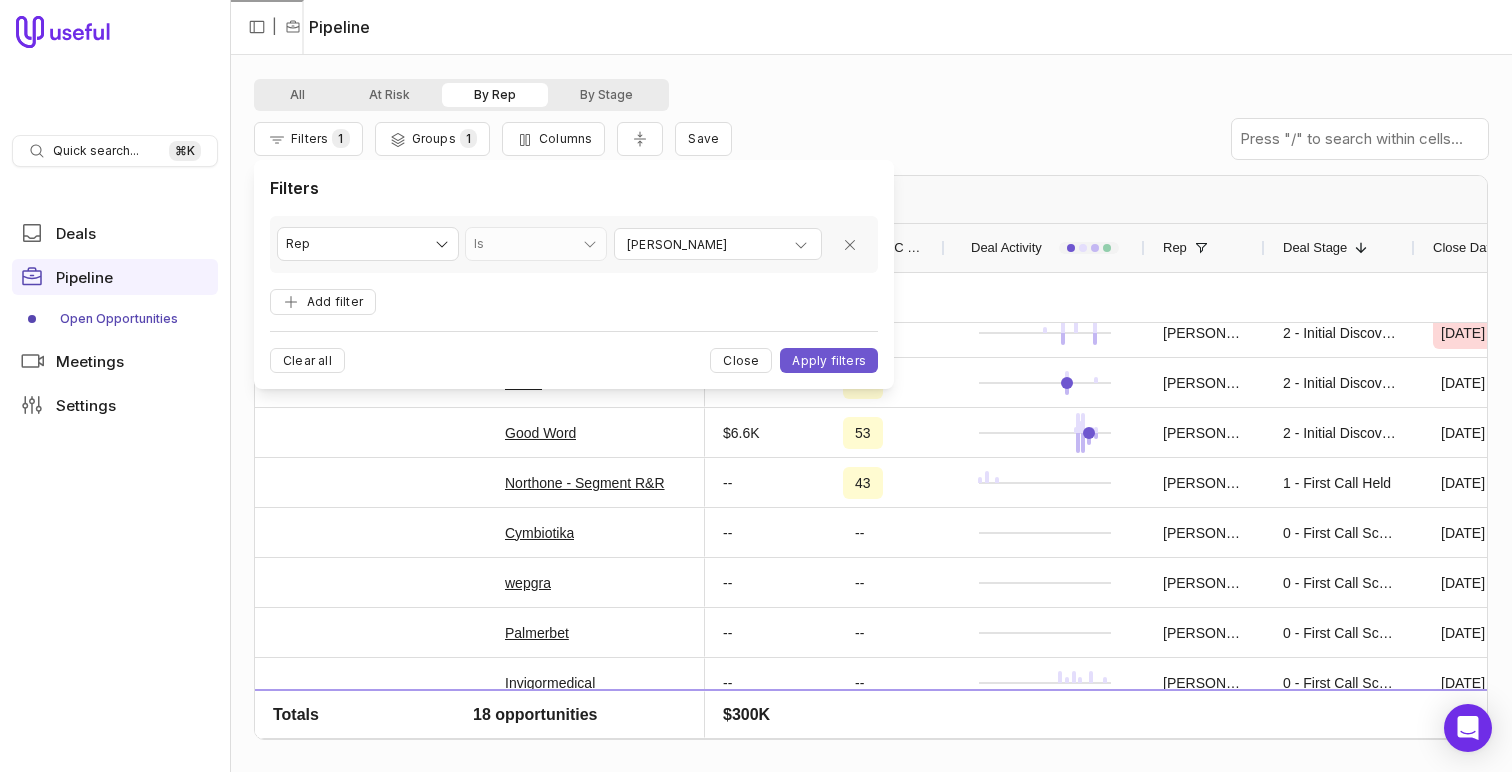 click on "**********" at bounding box center (574, 274) 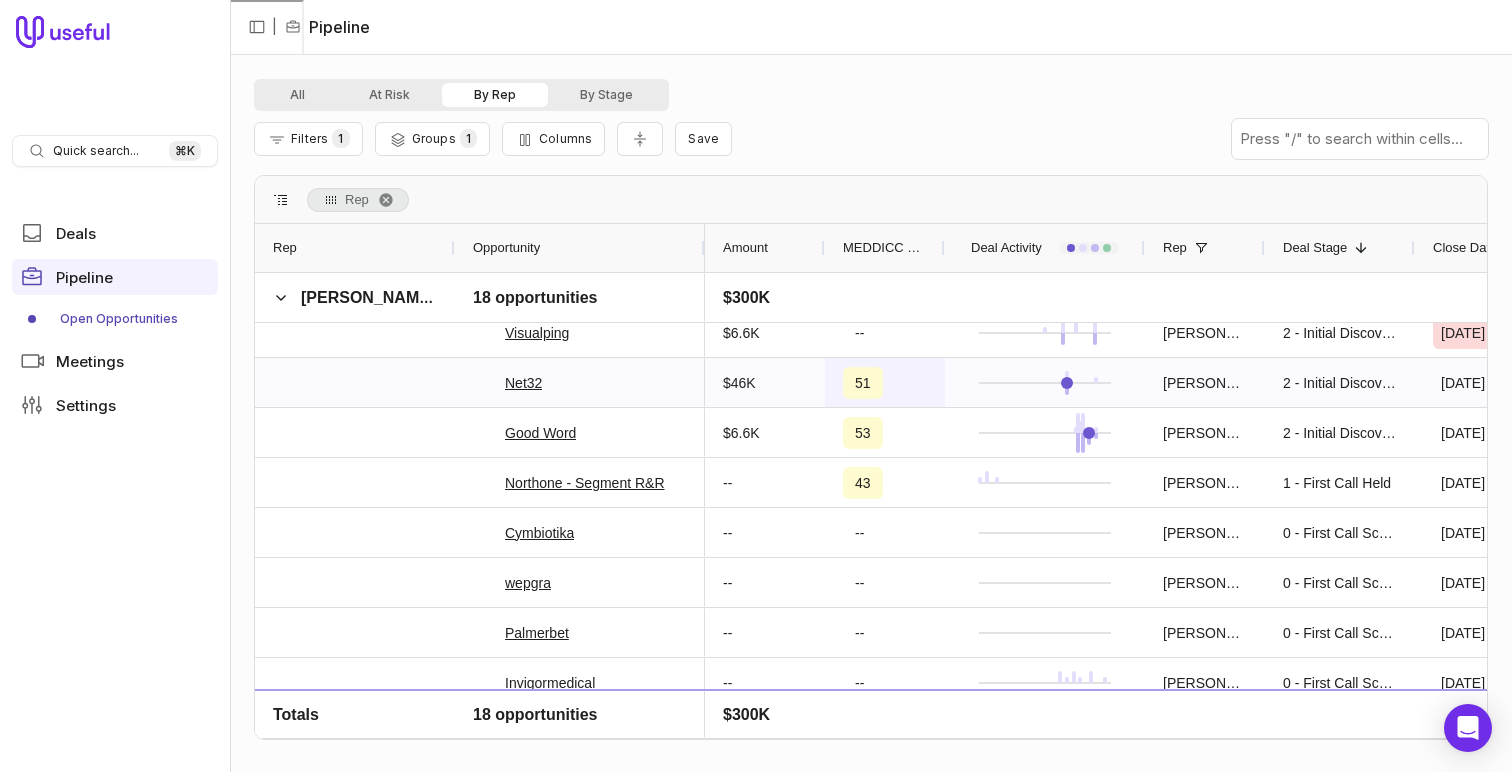 scroll, scrollTop: 1044, scrollLeft: 0, axis: vertical 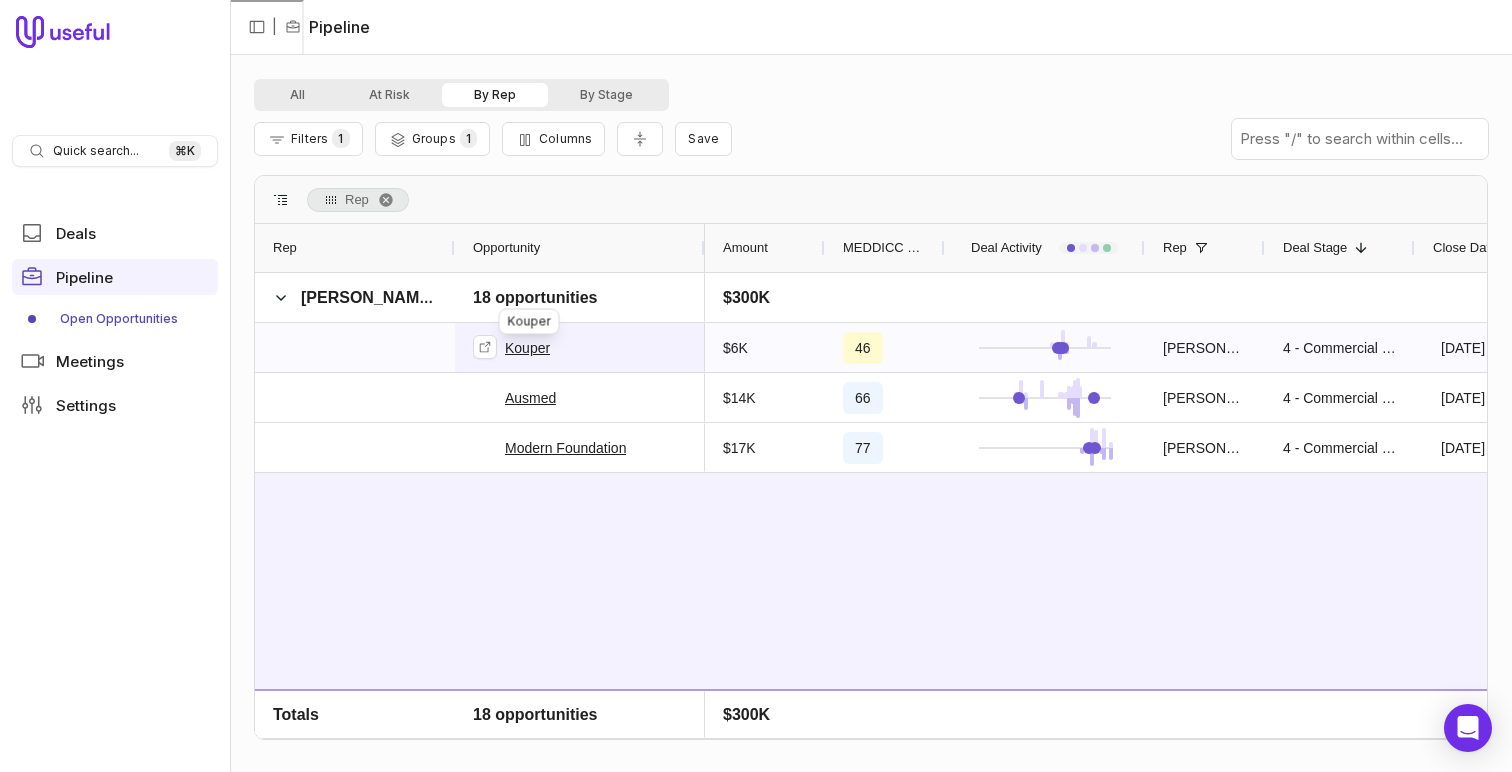 click on "Kouper" at bounding box center [527, 348] 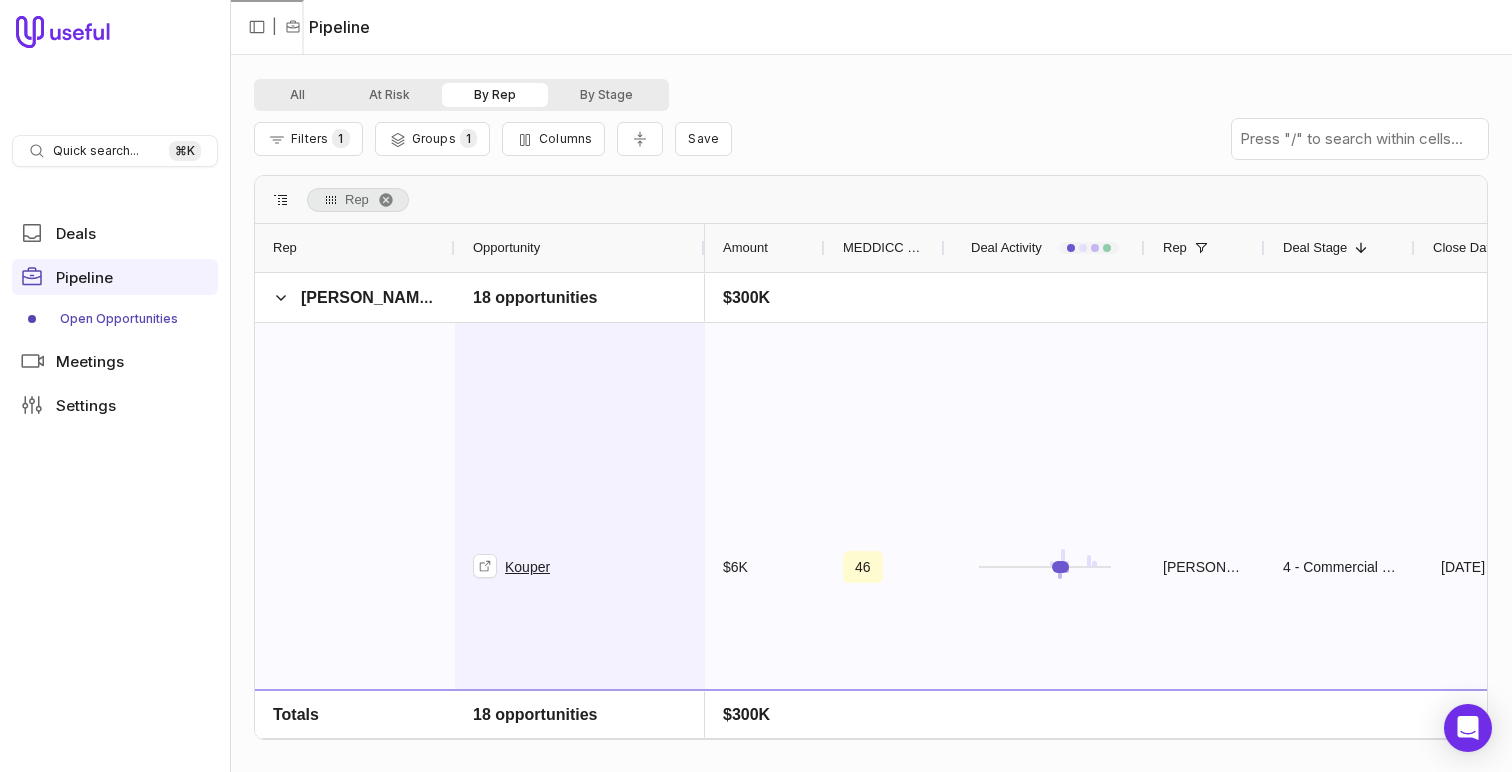 click on "Kouper" at bounding box center [527, 567] 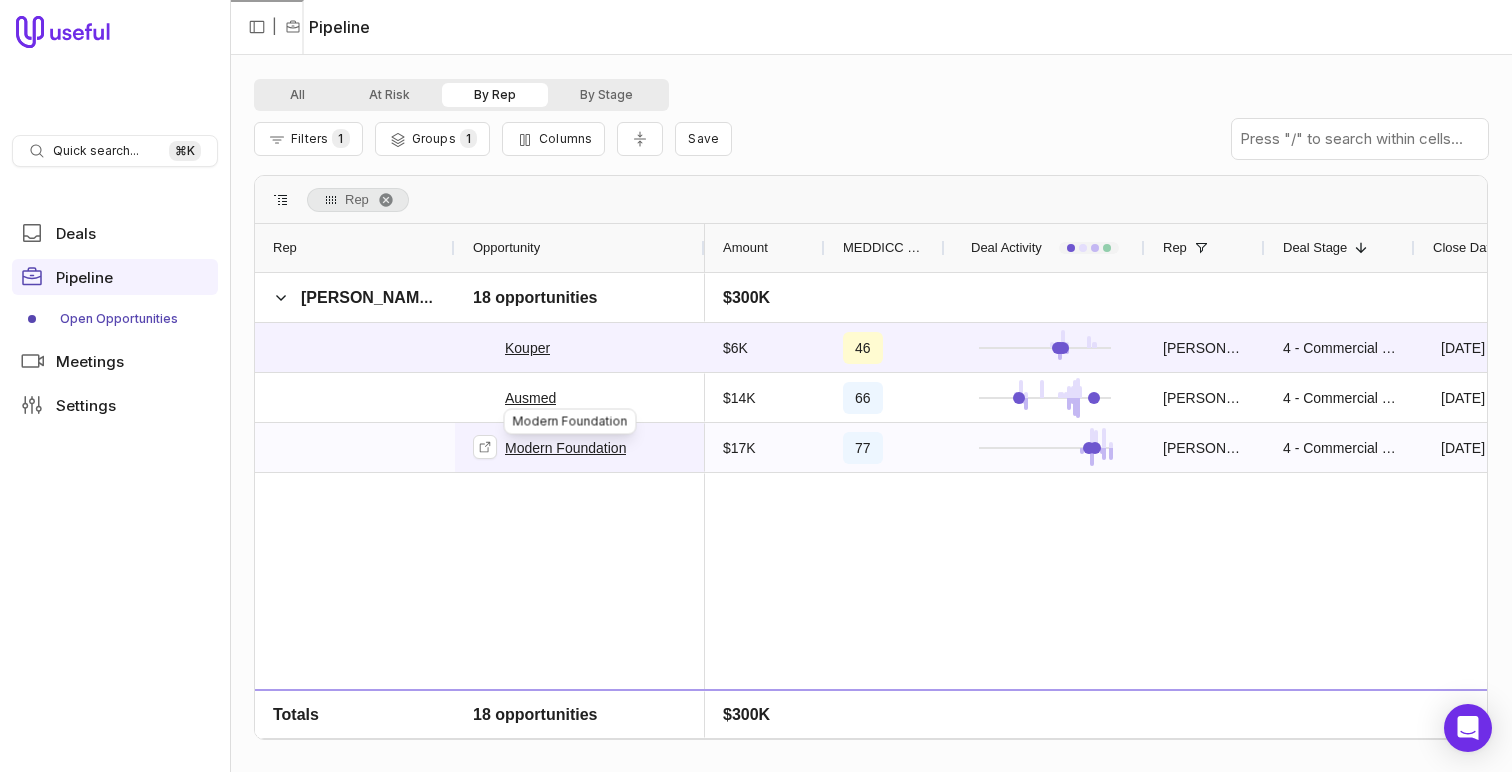 click on "Modern Foundation" at bounding box center (565, 448) 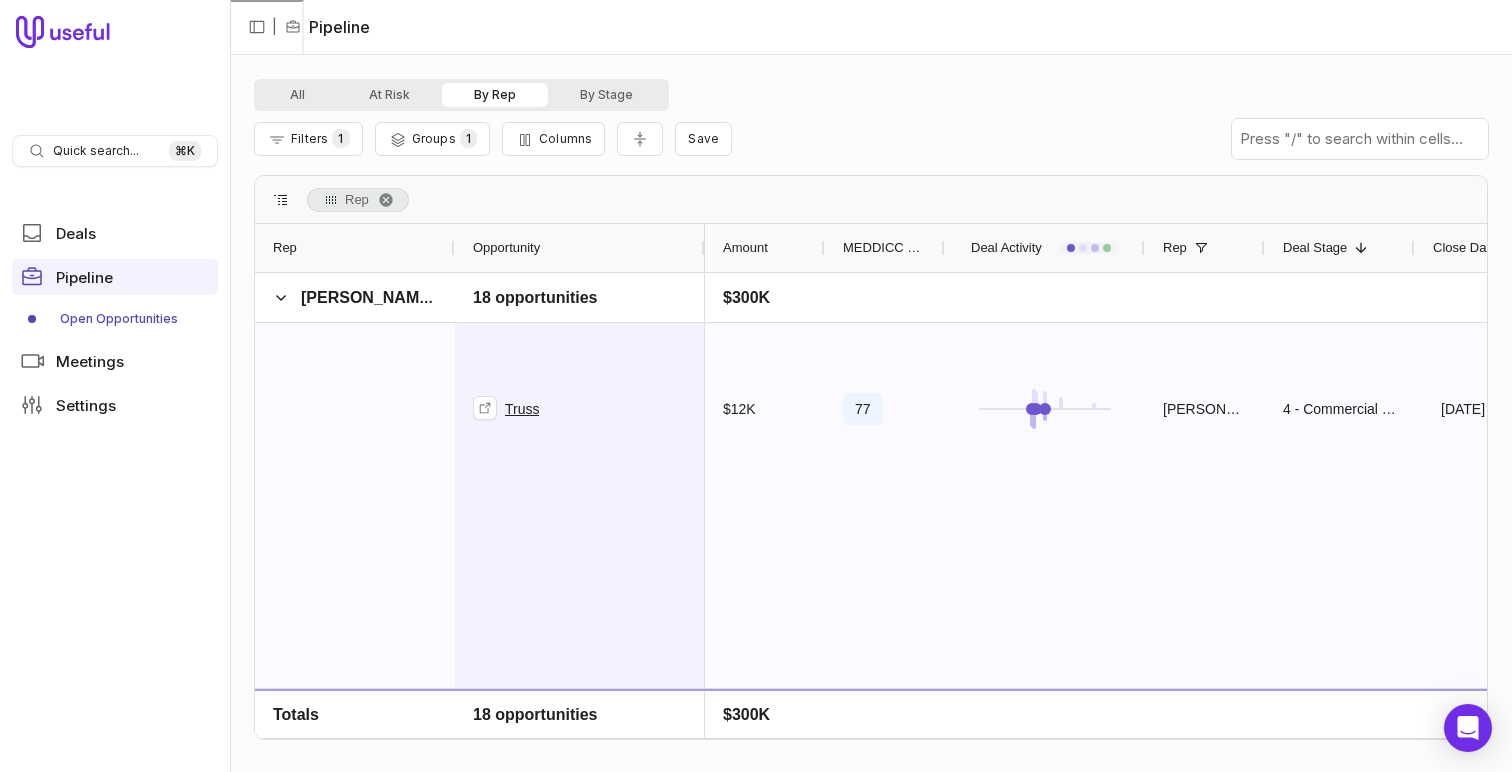click on "Truss" at bounding box center [522, 409] 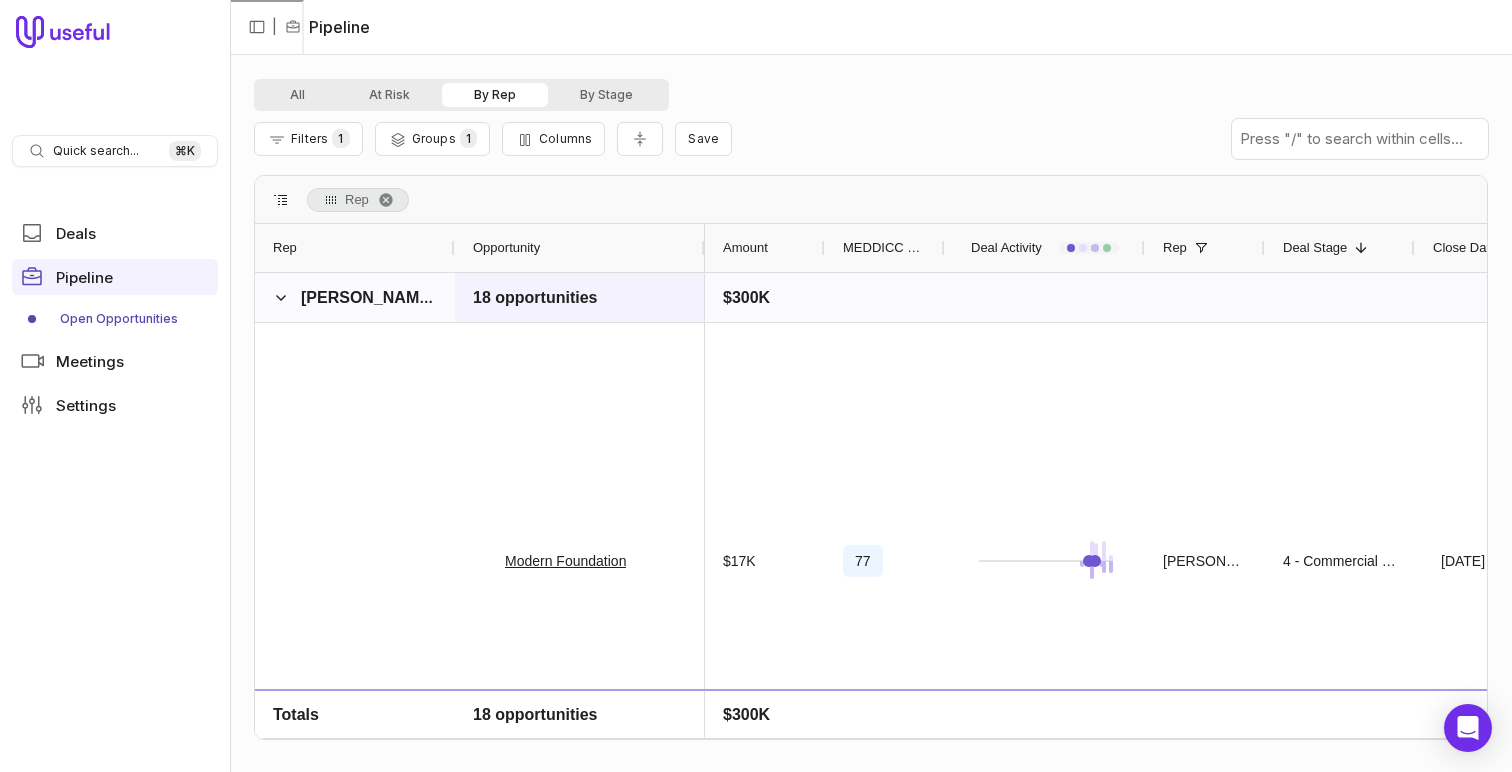 scroll, scrollTop: 168, scrollLeft: 0, axis: vertical 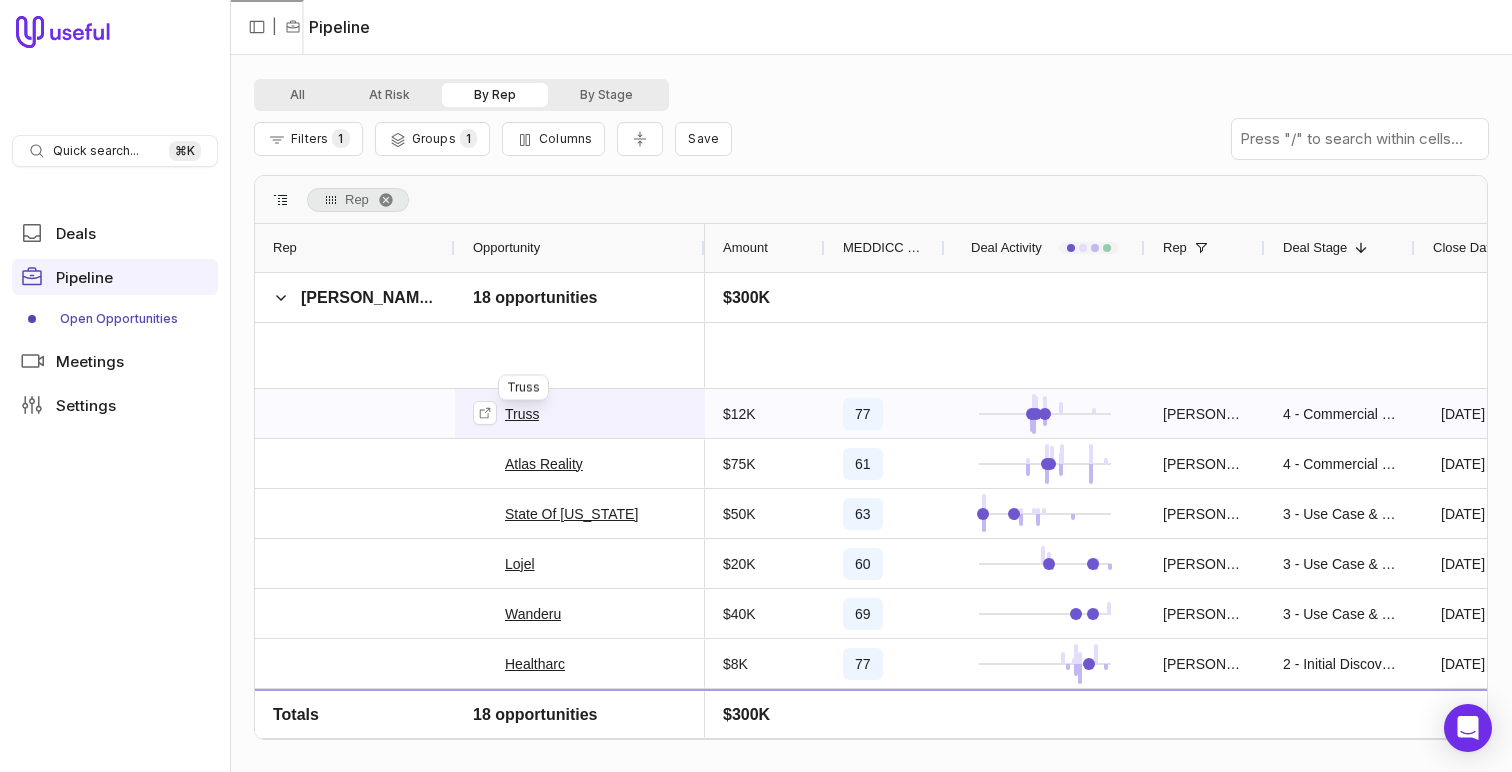 click on "Truss" at bounding box center [522, 414] 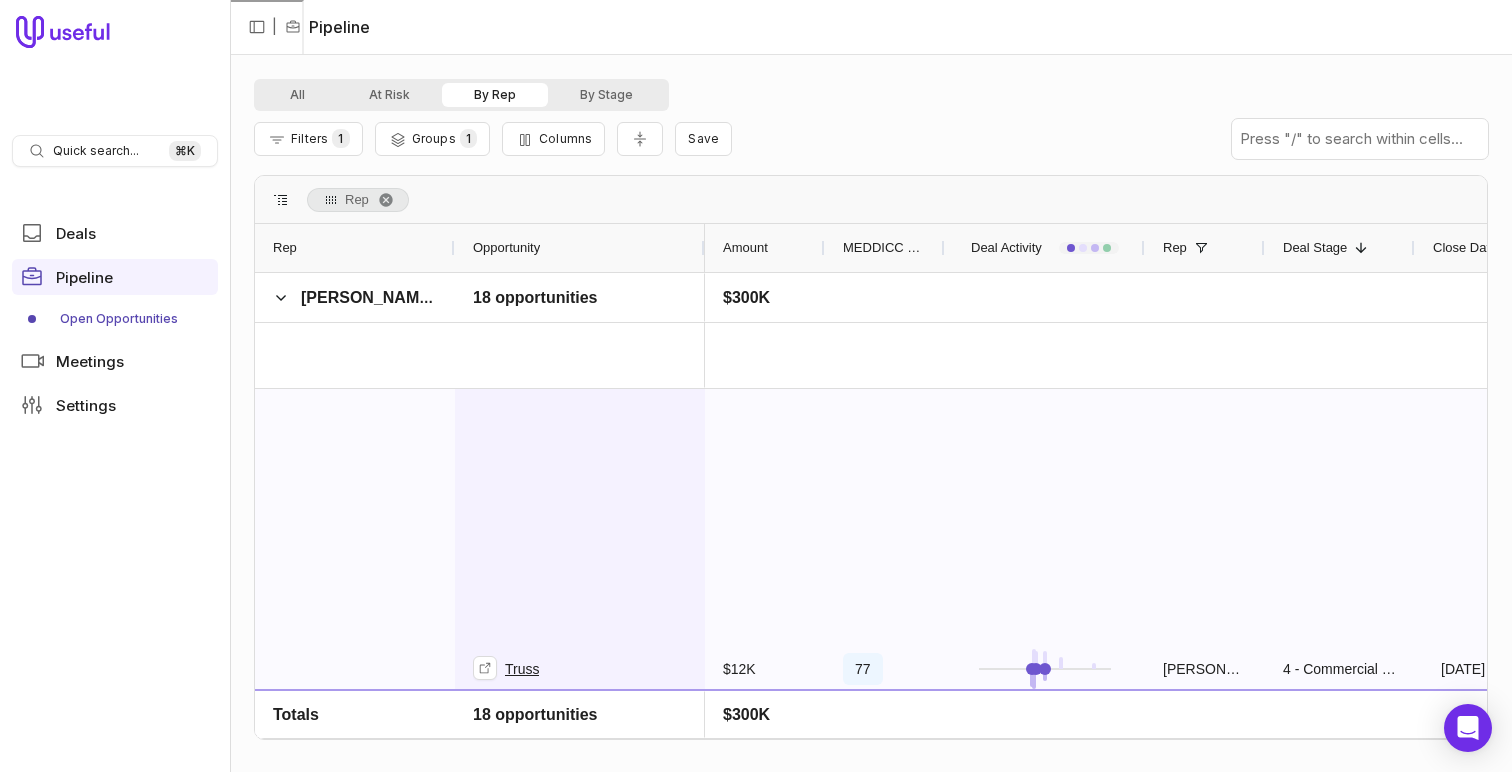 scroll, scrollTop: 629, scrollLeft: 0, axis: vertical 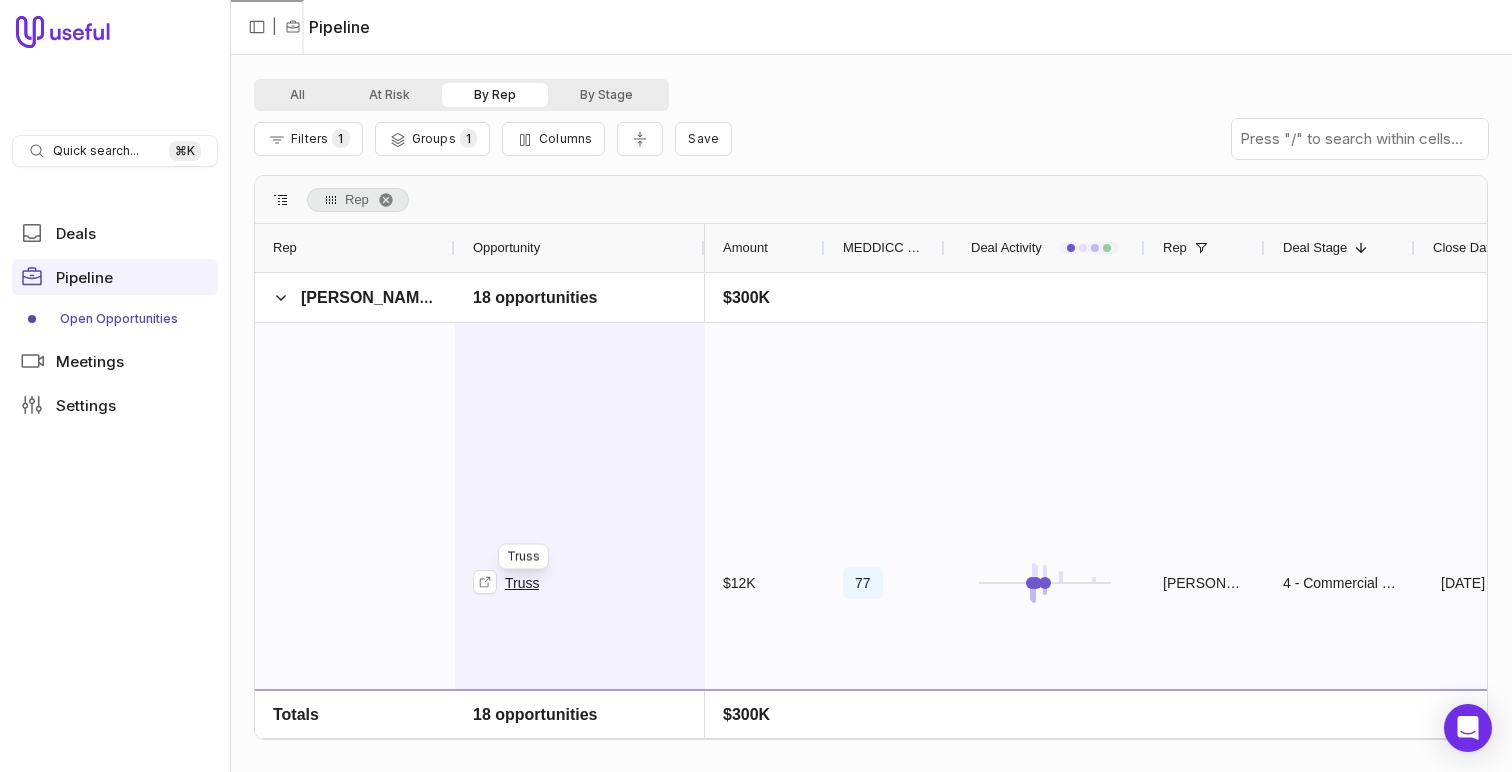 click on "Truss" at bounding box center (522, 583) 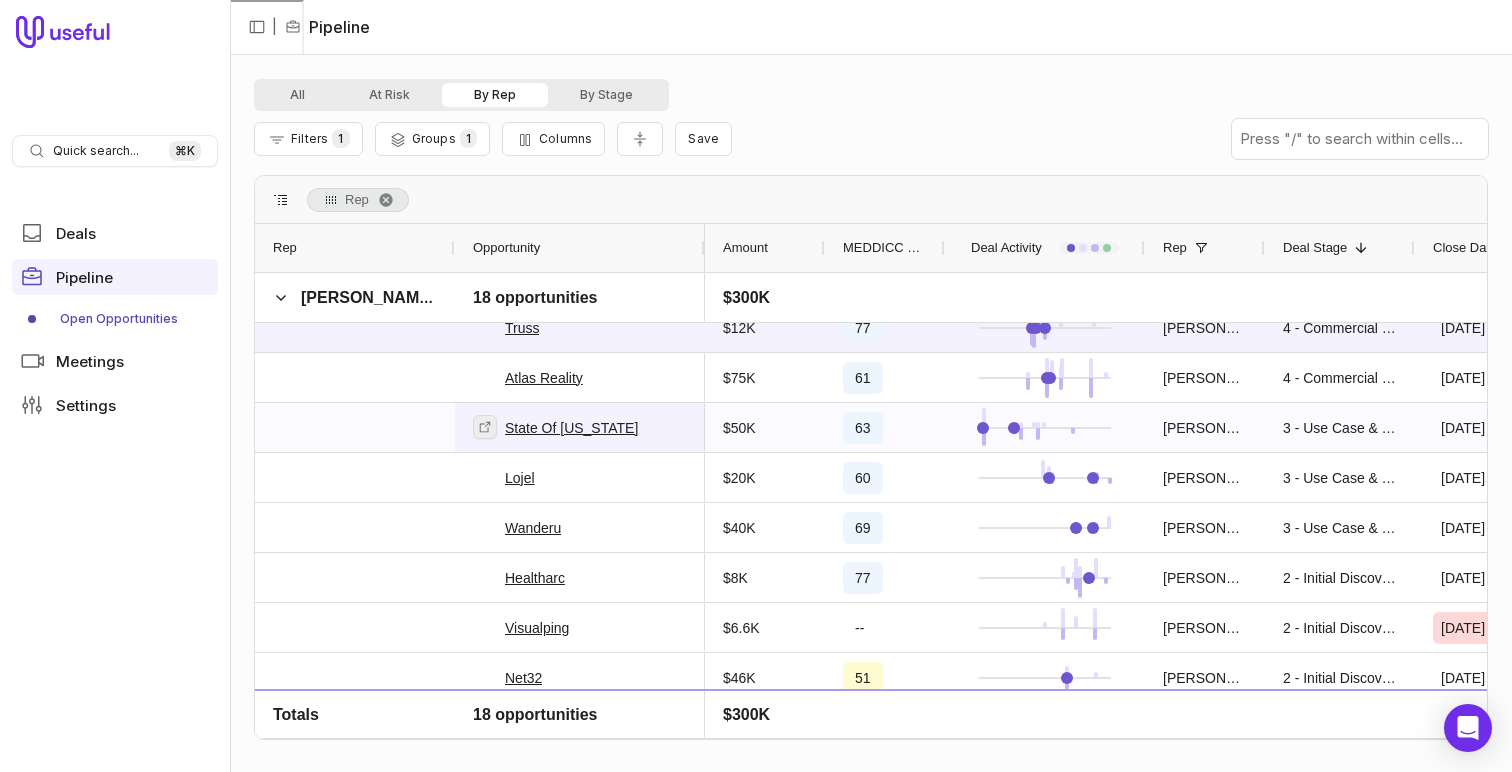 scroll, scrollTop: 572, scrollLeft: 0, axis: vertical 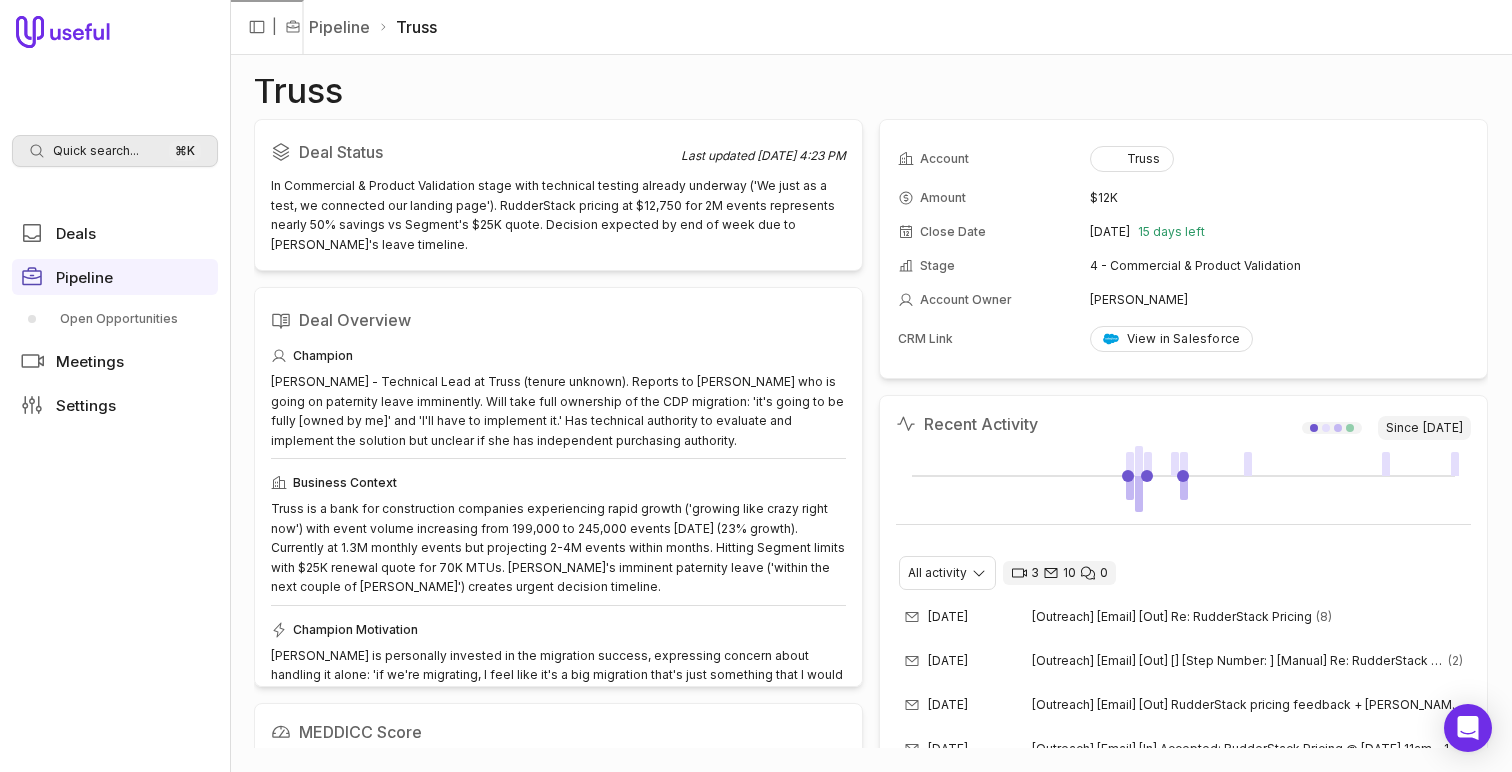 click on "Quick search..." at bounding box center [96, 151] 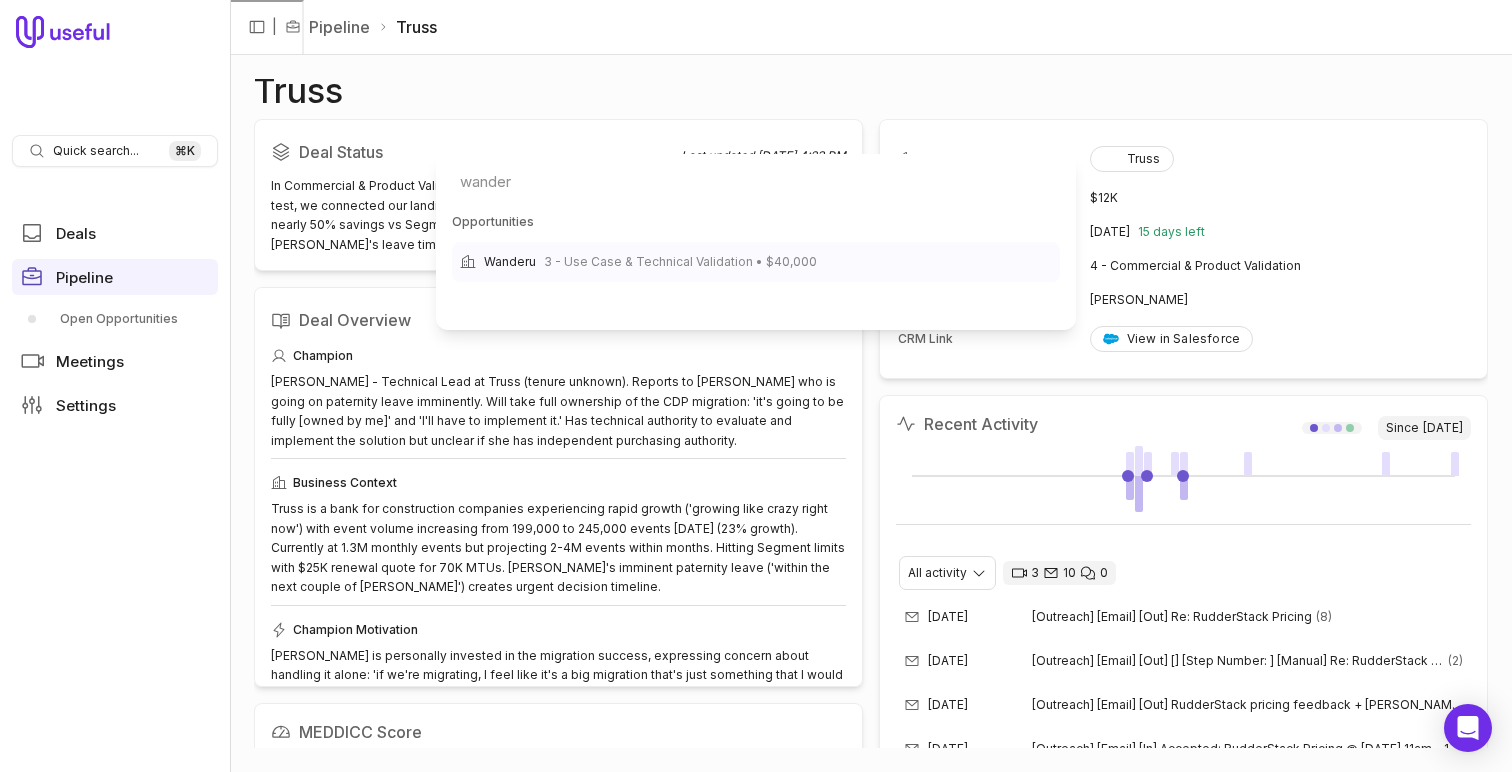 type on "wander" 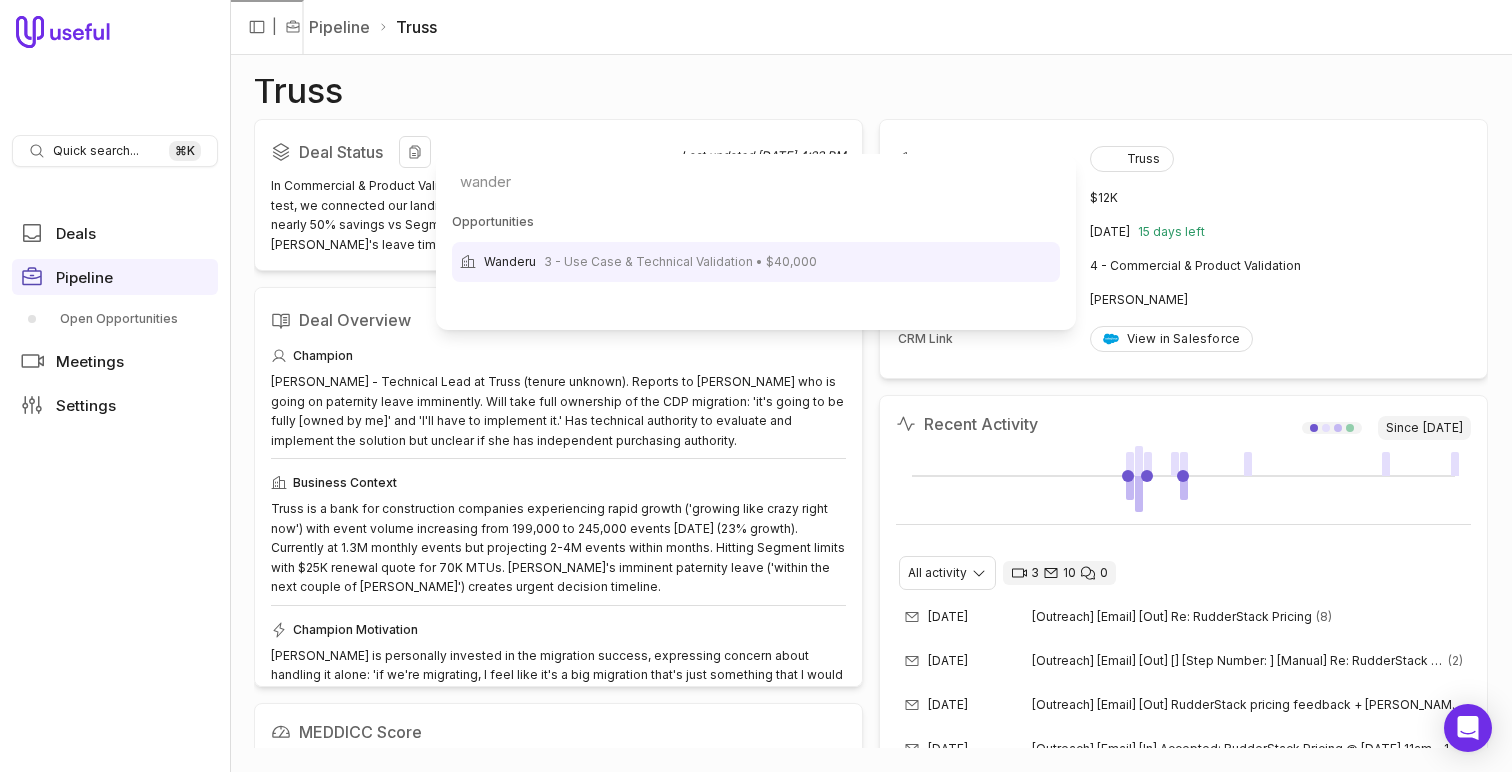 click on "Wanderu" at bounding box center [510, 262] 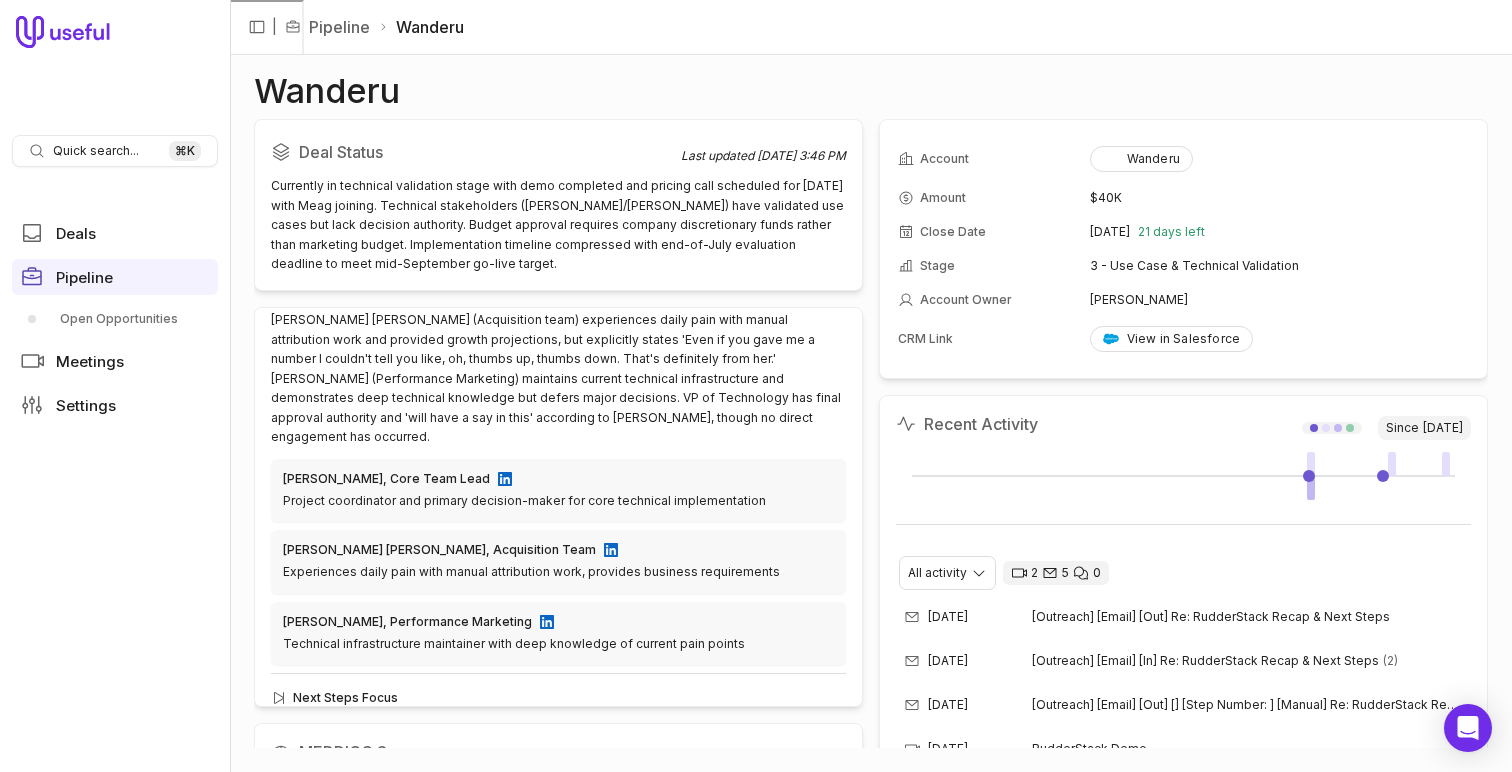 scroll, scrollTop: 0, scrollLeft: 0, axis: both 